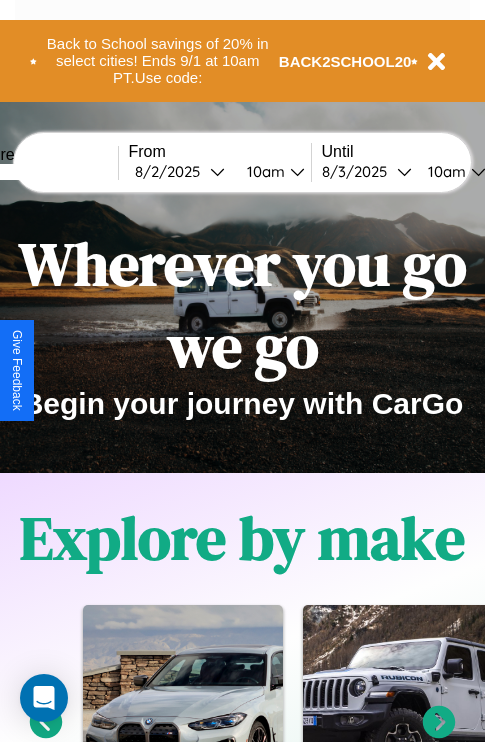 scroll, scrollTop: 308, scrollLeft: 0, axis: vertical 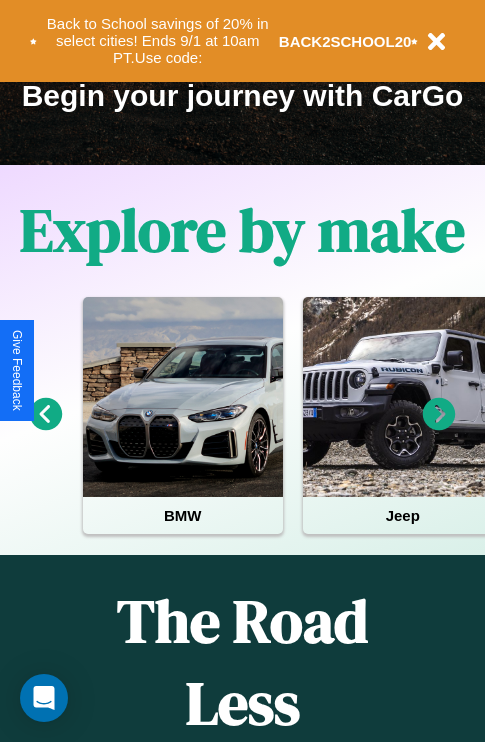 click 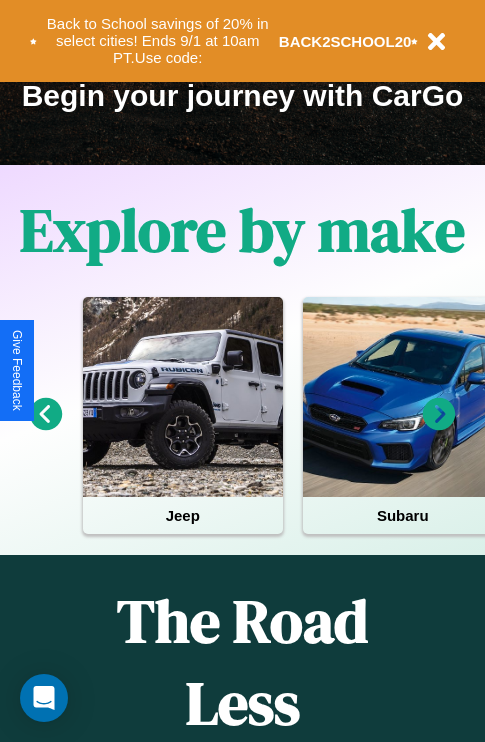 click 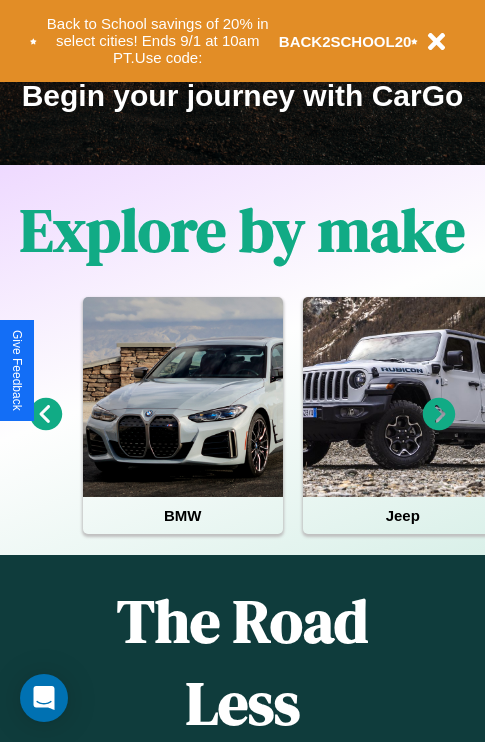 click 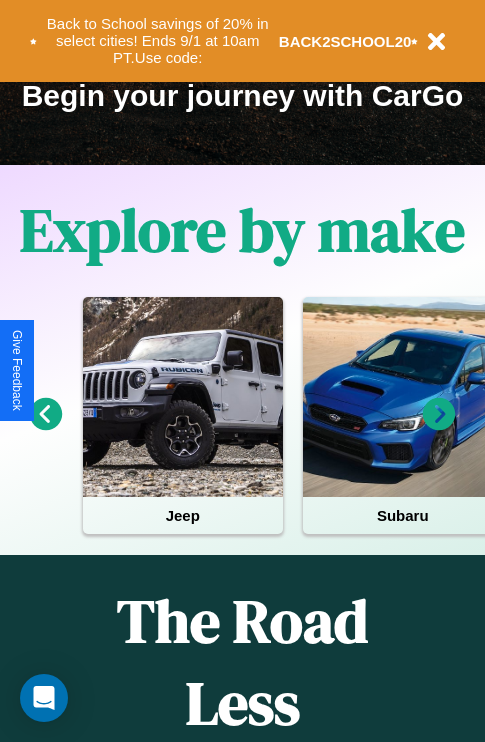 click 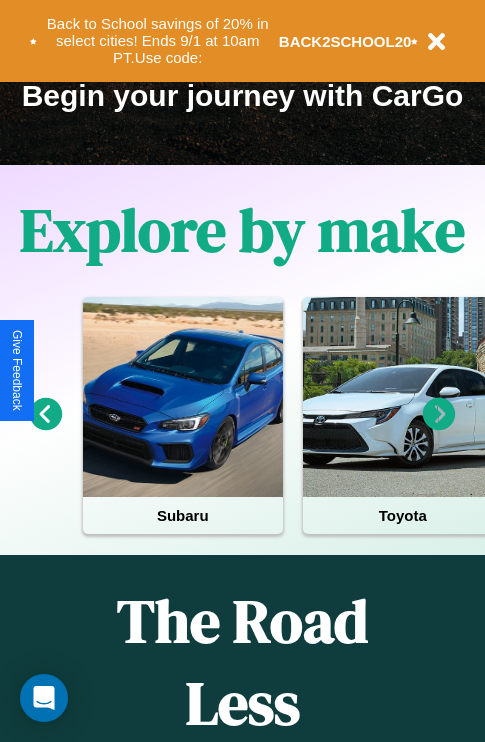 click 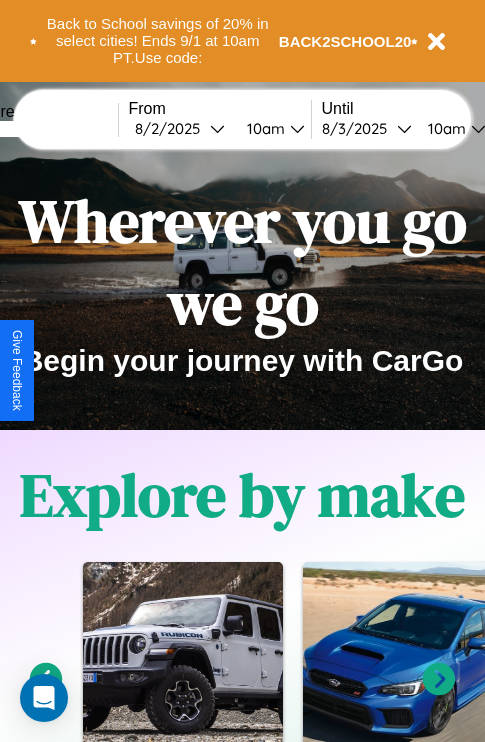 scroll, scrollTop: 0, scrollLeft: 0, axis: both 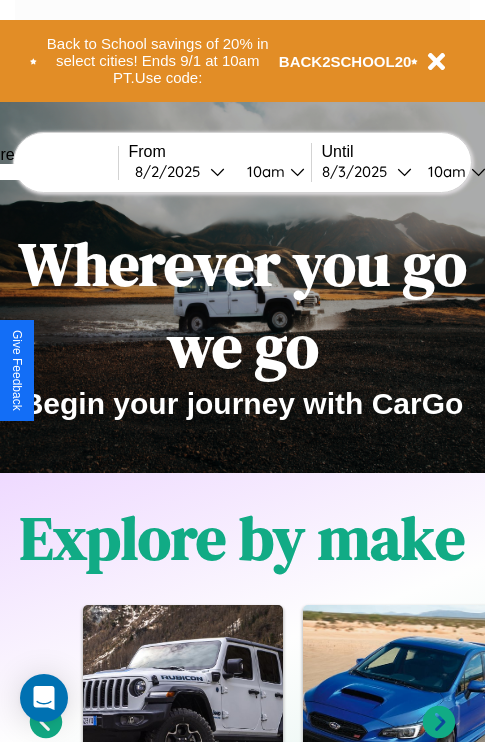 click at bounding box center (43, 172) 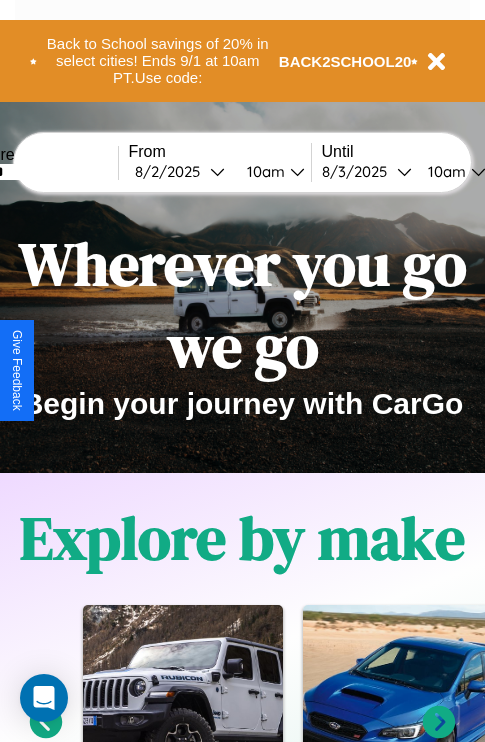 type on "******" 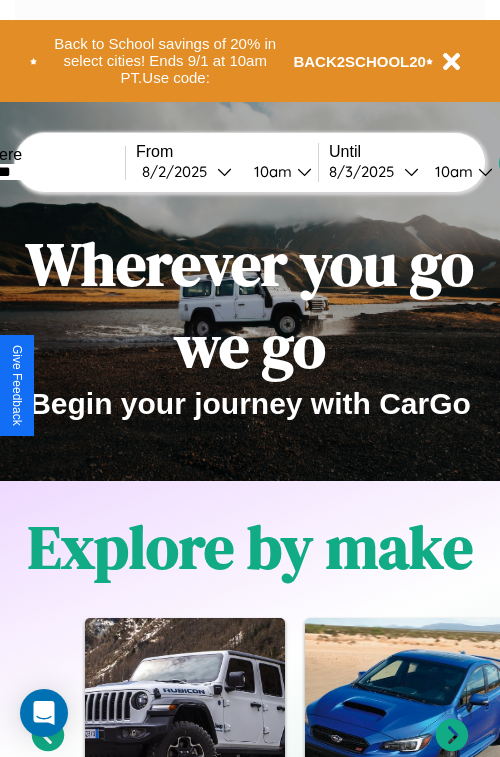 select on "*" 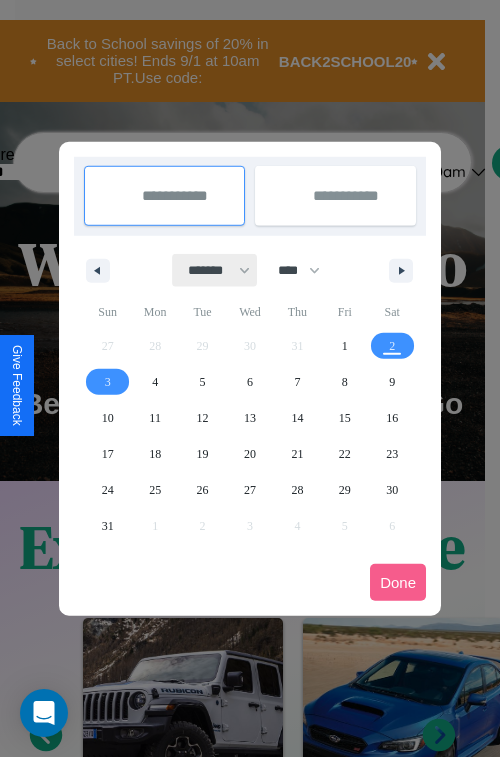 click on "******* ******** ***** ***** *** **** **** ****** ********* ******* ******** ********" at bounding box center (215, 270) 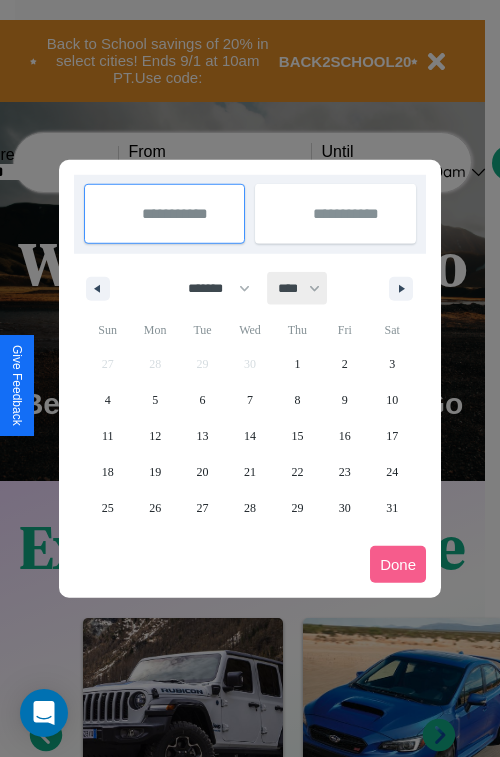 click on "**** **** **** **** **** **** **** **** **** **** **** **** **** **** **** **** **** **** **** **** **** **** **** **** **** **** **** **** **** **** **** **** **** **** **** **** **** **** **** **** **** **** **** **** **** **** **** **** **** **** **** **** **** **** **** **** **** **** **** **** **** **** **** **** **** **** **** **** **** **** **** **** **** **** **** **** **** **** **** **** **** **** **** **** **** **** **** **** **** **** **** **** **** **** **** **** **** **** **** **** **** **** **** **** **** **** **** **** **** **** **** **** **** **** **** **** **** **** **** **** ****" at bounding box center (298, 288) 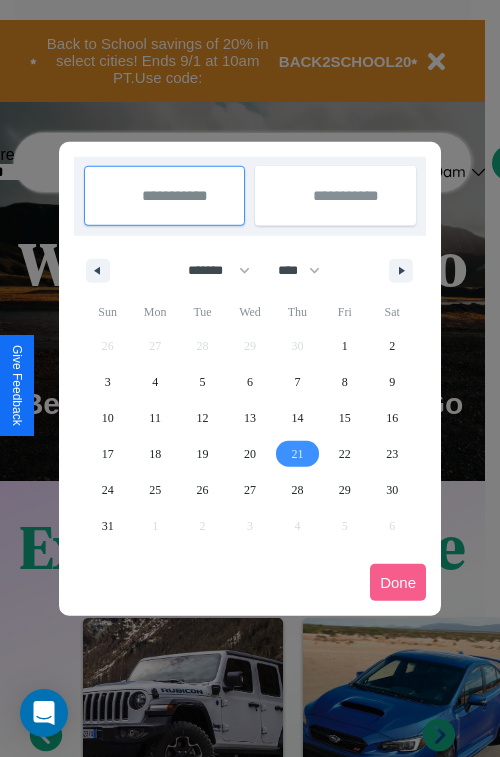 click on "21" at bounding box center (297, 454) 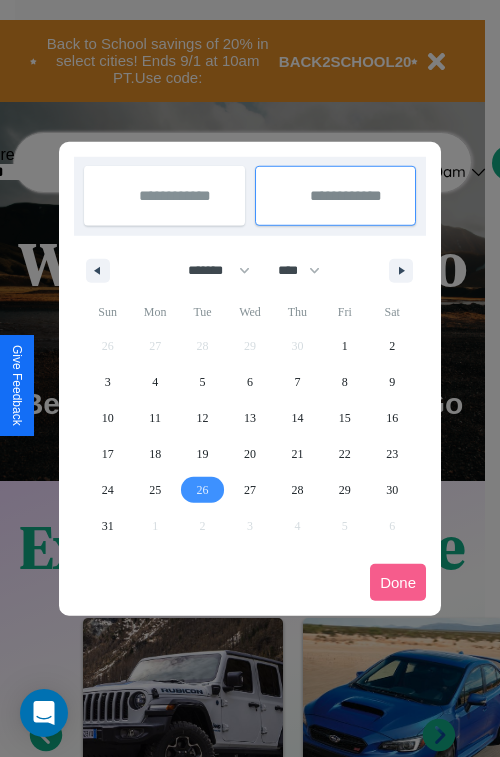 click on "26" at bounding box center (203, 490) 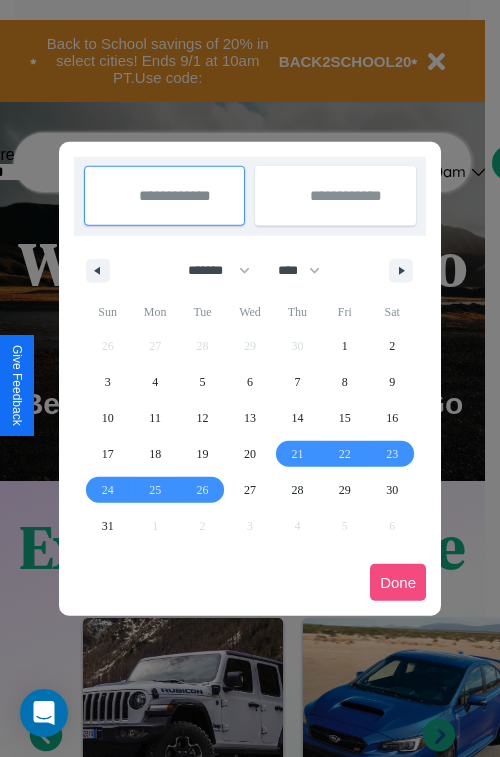 click on "Done" at bounding box center (398, 582) 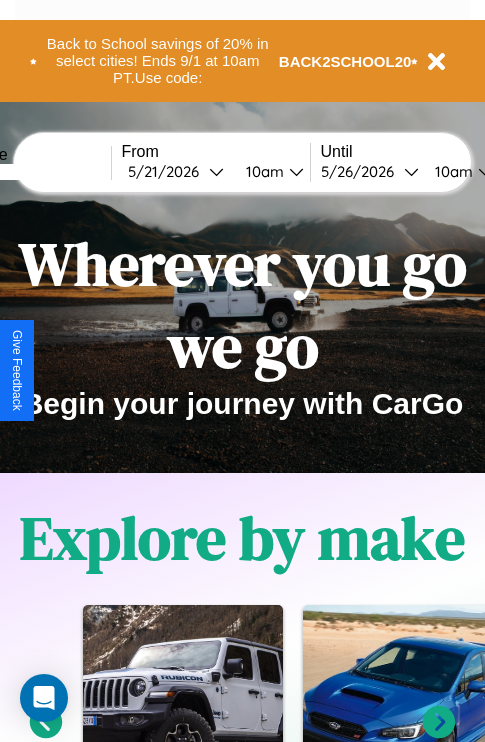 click on "10am" at bounding box center [262, 171] 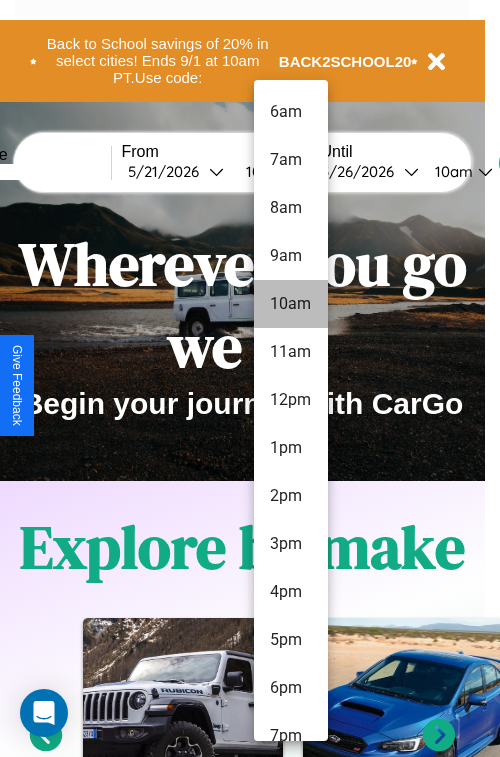 click on "10am" at bounding box center (291, 304) 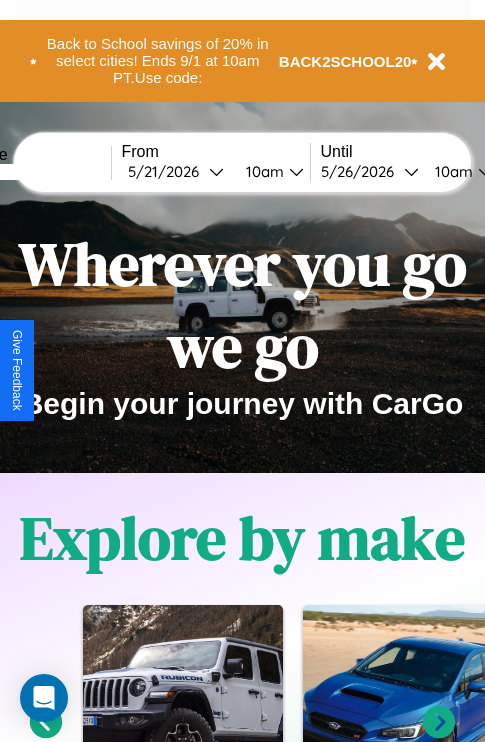 click on "10am" at bounding box center (451, 171) 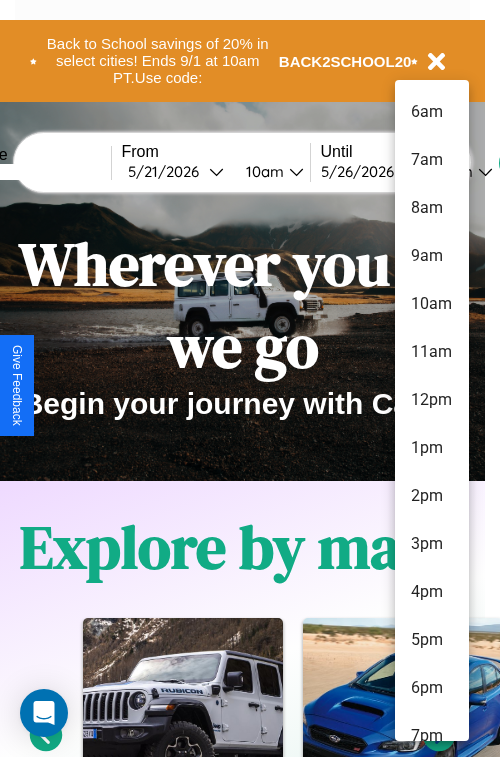 click on "1pm" at bounding box center [432, 448] 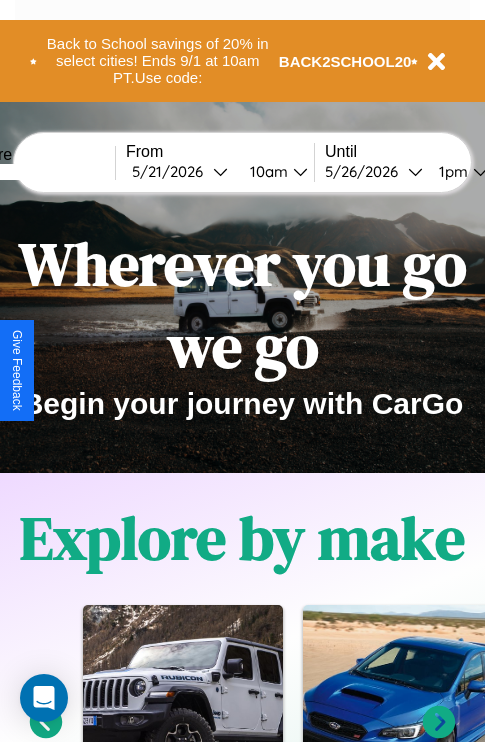 scroll, scrollTop: 0, scrollLeft: 71, axis: horizontal 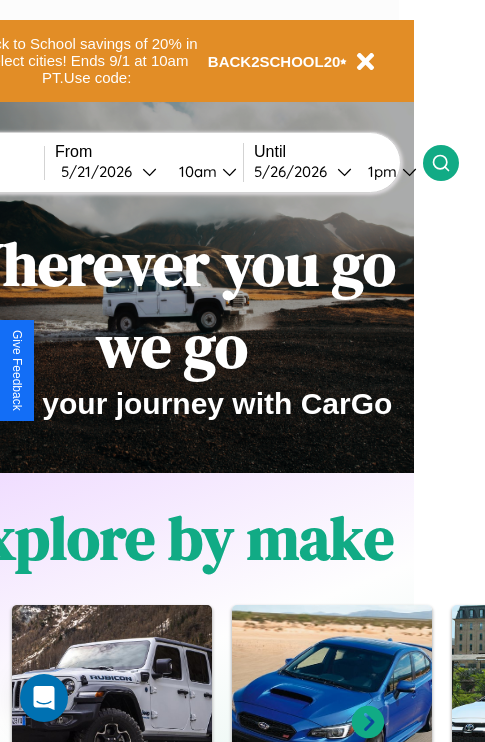 click 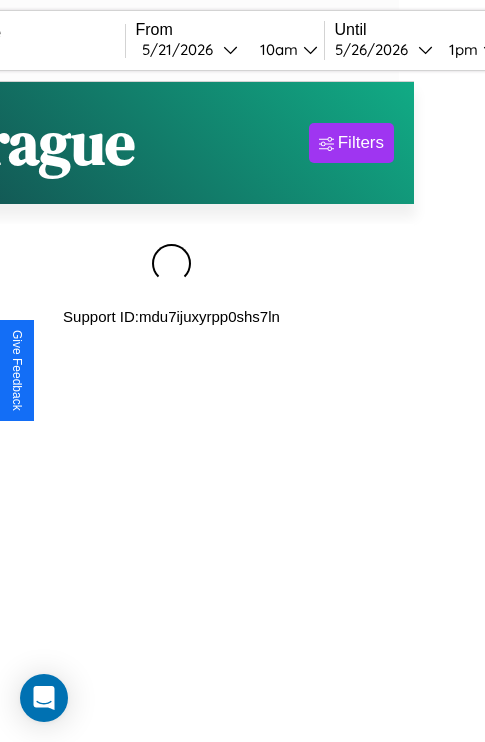 scroll, scrollTop: 0, scrollLeft: 0, axis: both 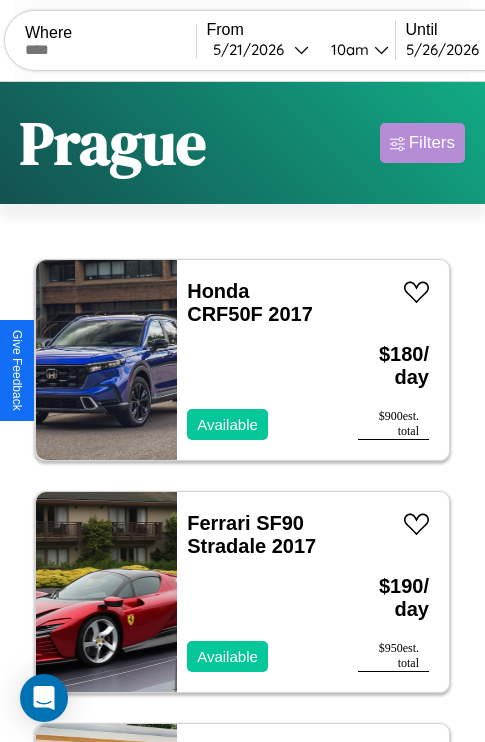 click on "Filters" at bounding box center [432, 143] 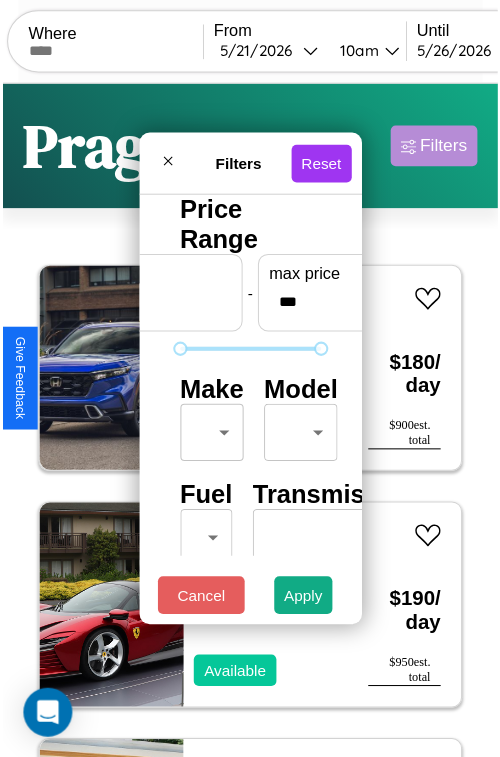 scroll, scrollTop: 59, scrollLeft: 0, axis: vertical 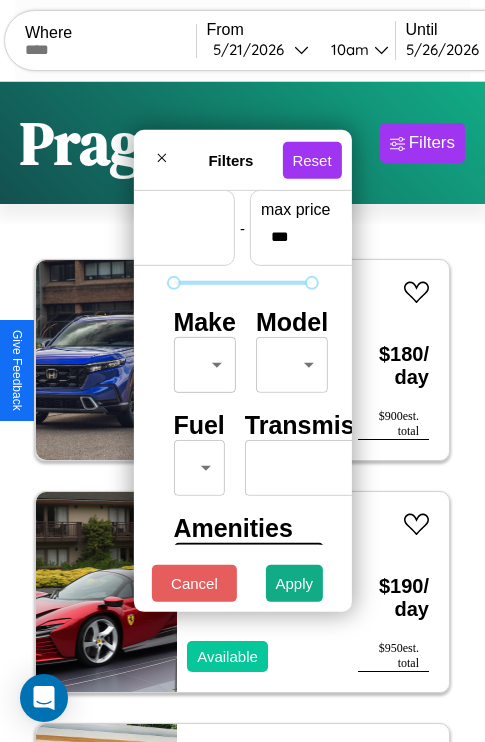 click on "CarGo Where From 5 / 21 / 2026 10am Until 5 / 26 / 2026 1pm Become a Host Login Sign Up Prague Filters 29  cars in this area These cars can be picked up in this city. Honda   CRF50F   2017 Available $ 180  / day $ 900  est. total Ferrari   SF90 Stradale   2017 Available $ 190  / day $ 950  est. total Lincoln   Zephyr   2021 Available $ 50  / day $ 250  est. total Mazda   GLC   2014 Available $ 200  / day $ 1000  est. total Maserati   228   2016 Available $ 170  / day $ 850  est. total Hummer   H2   2014 Unavailable $ 160  / day $ 800  est. total Alfa Romeo   164   2017 Available $ 110  / day $ 550  est. total Nissan   ARIYA   2014 Unavailable $ 110  / day $ 550  est. total Jaguar   XF   2024 Available $ 150  / day $ 750  est. total Volkswagen   Phaeton   2022 Available $ 190  / day $ 950  est. total Ferrari   Testarossa   2018 Available $ 180  / day $ 900  est. total Infiniti   QX30   2017 Available $ 150  / day $ 750  est. total Kia   Rio   2024 Available $ 150  / day $ 750  est. total Aston Martin   DB11" at bounding box center [242, 412] 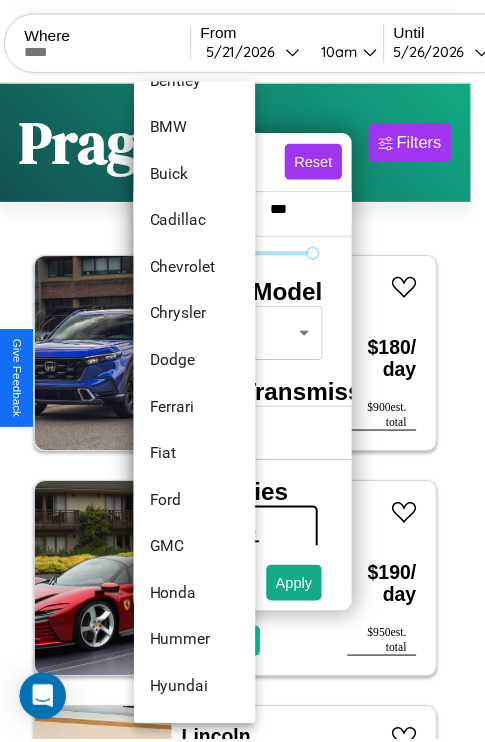scroll, scrollTop: 326, scrollLeft: 0, axis: vertical 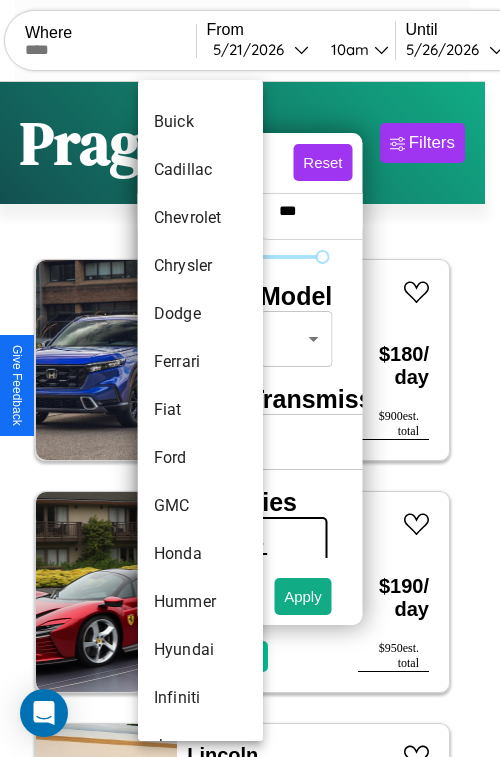 click on "Fiat" at bounding box center (200, 410) 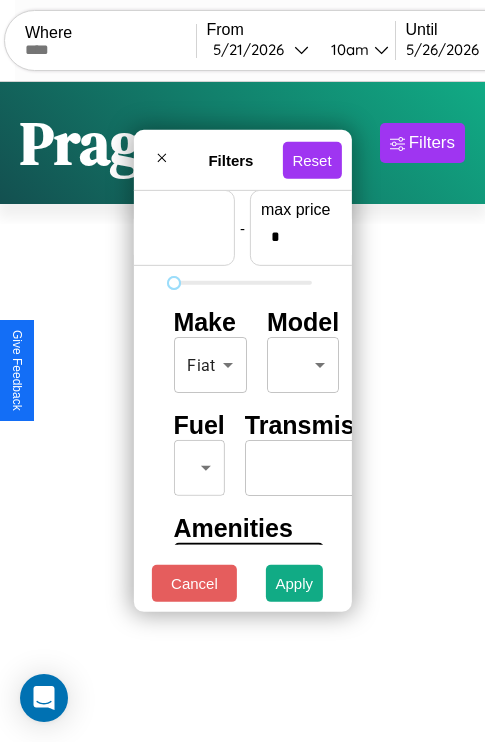 scroll, scrollTop: 59, scrollLeft: 124, axis: both 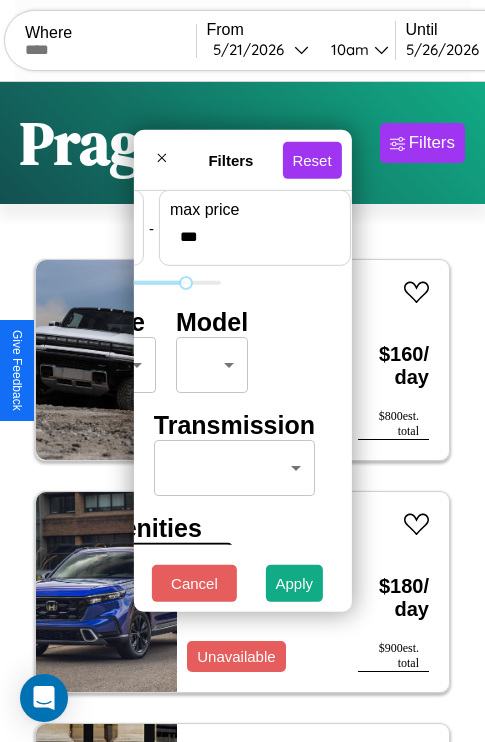 type on "***" 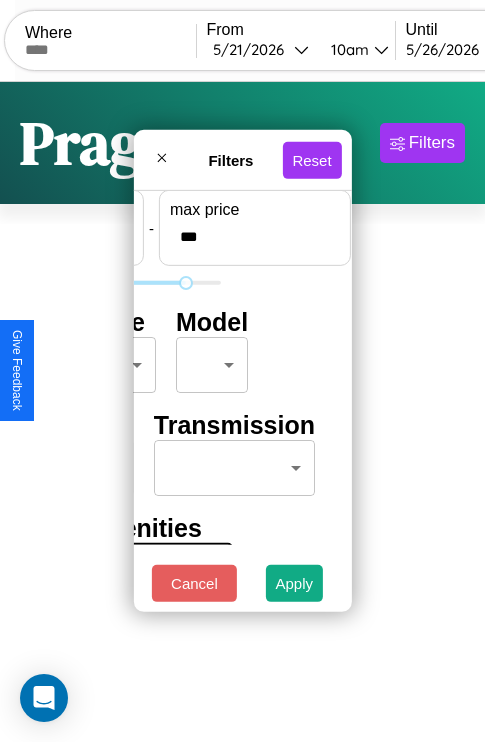 scroll, scrollTop: 59, scrollLeft: 0, axis: vertical 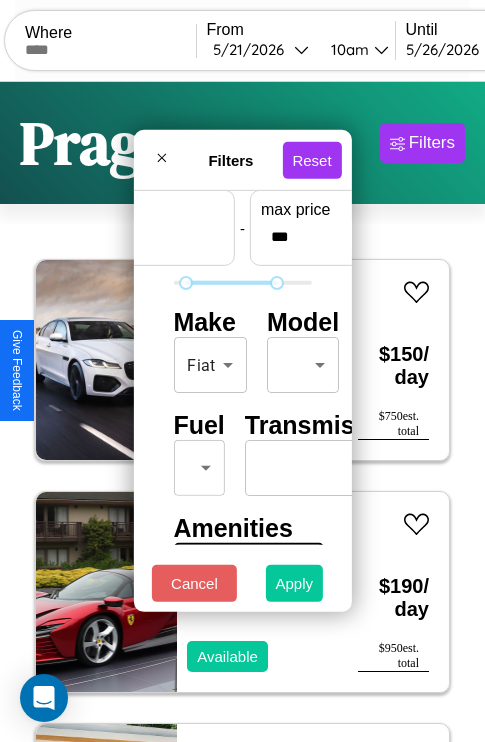 type on "**" 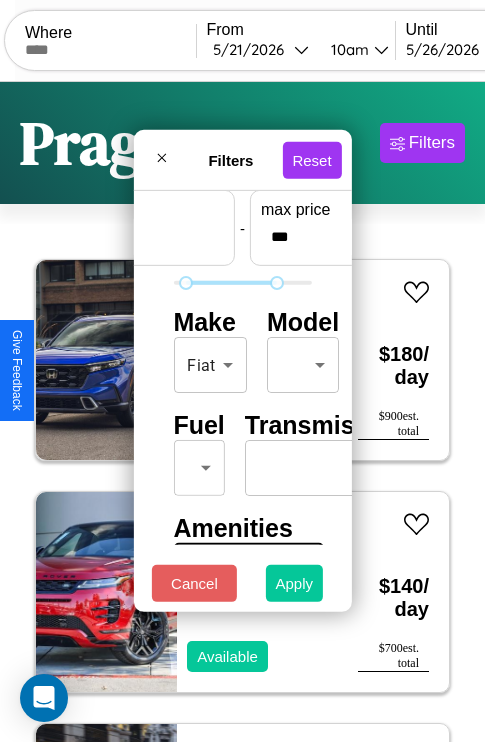 click on "Apply" at bounding box center (295, 583) 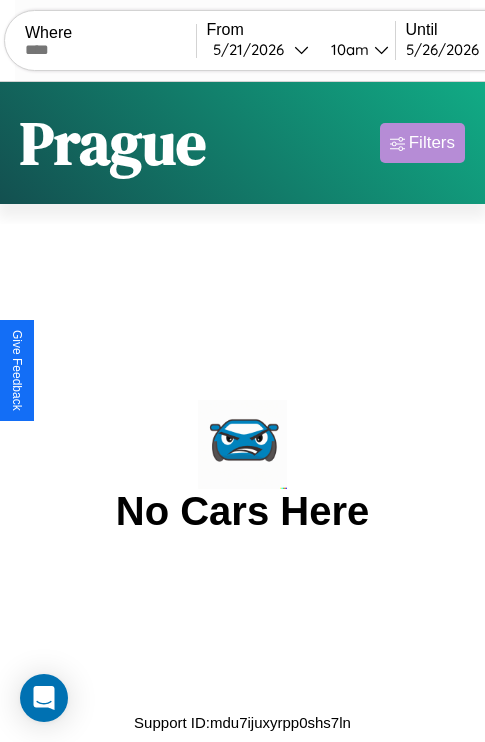 click on "Filters" at bounding box center (432, 143) 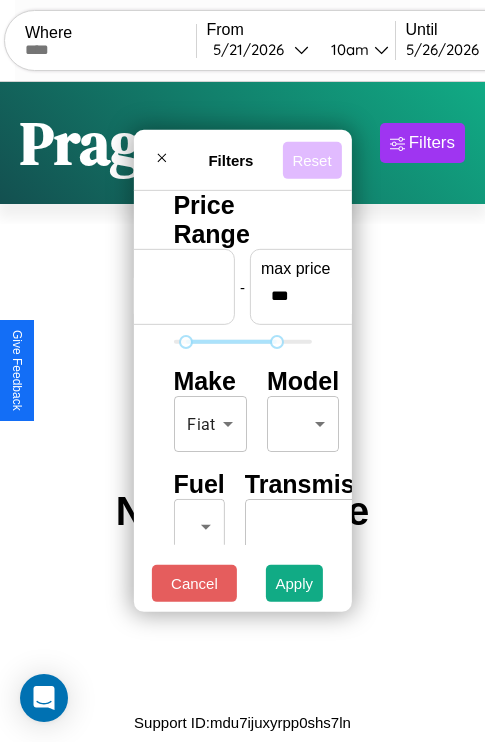 click on "Reset" at bounding box center [311, 159] 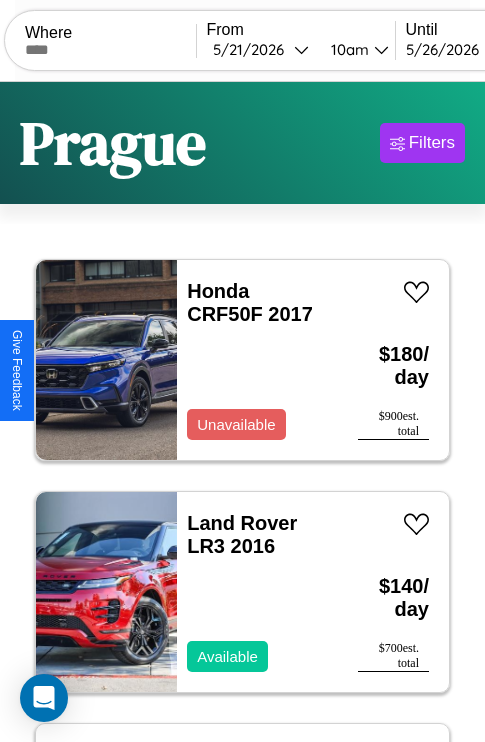 scroll, scrollTop: 95, scrollLeft: 0, axis: vertical 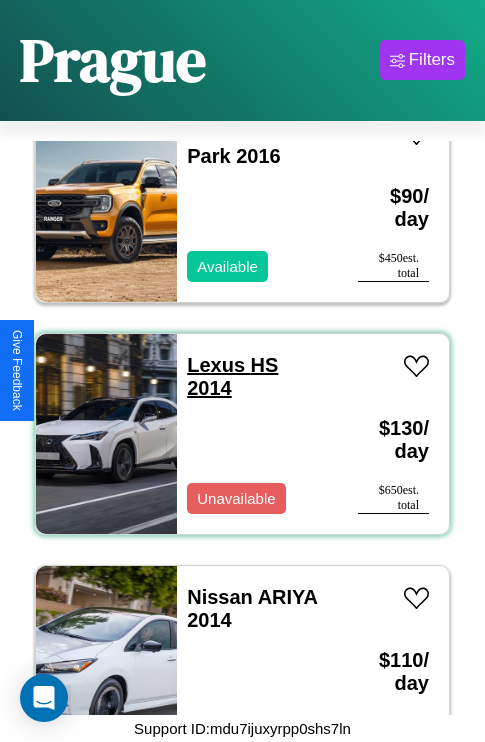 click on "Lexus   HS   2014" at bounding box center (232, 376) 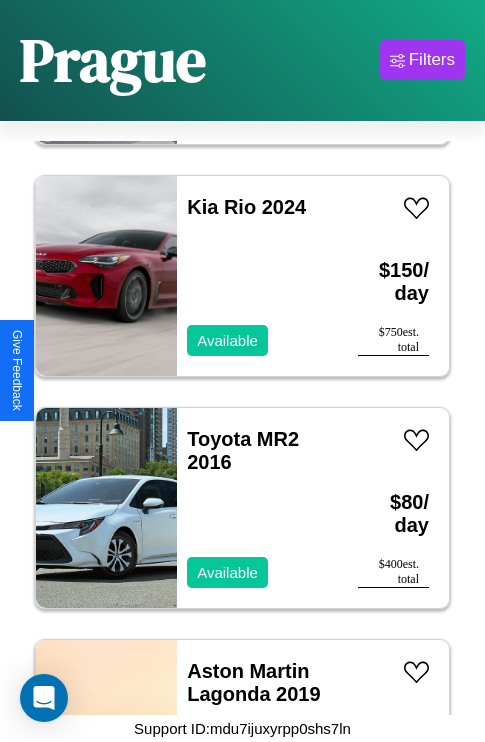 scroll, scrollTop: 3555, scrollLeft: 0, axis: vertical 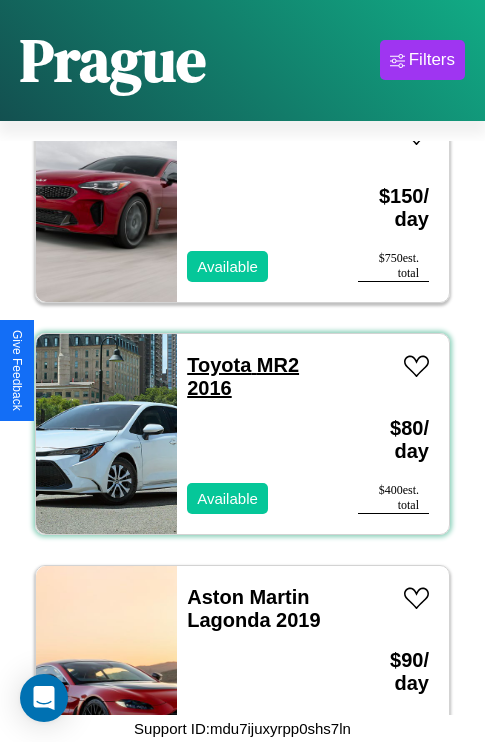 click on "Toyota   MR2   2016" at bounding box center (243, 376) 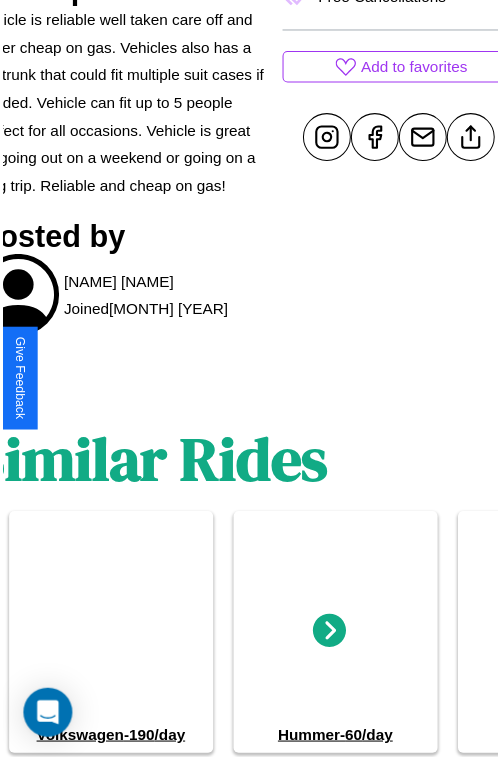 scroll, scrollTop: 696, scrollLeft: 107, axis: both 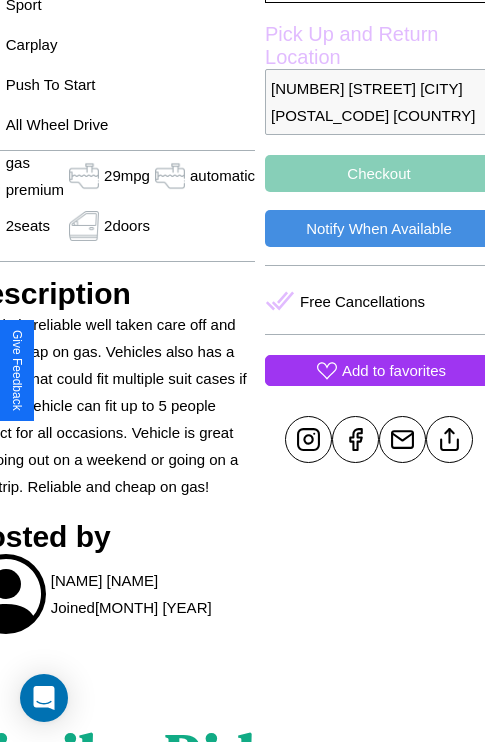 click on "Add to favorites" at bounding box center (394, 370) 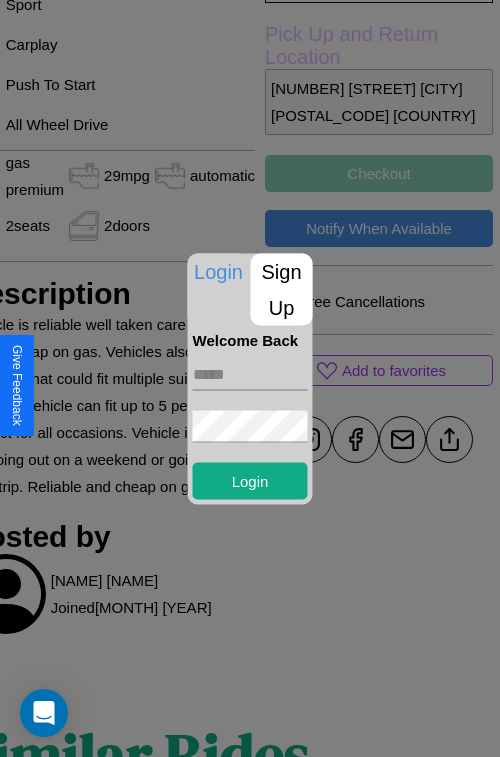 click on "Sign Up" at bounding box center (282, 289) 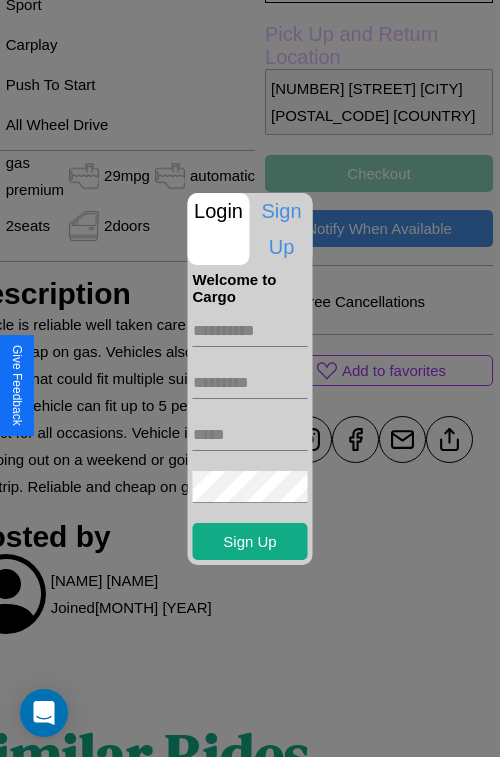 click at bounding box center (250, 331) 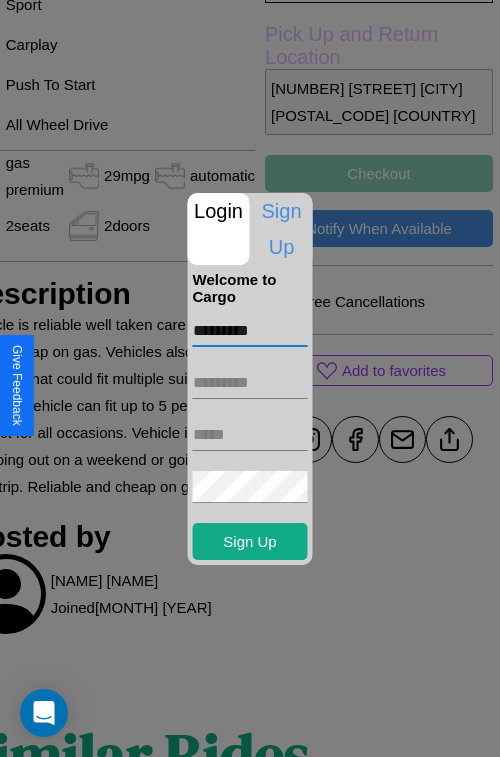 type on "*********" 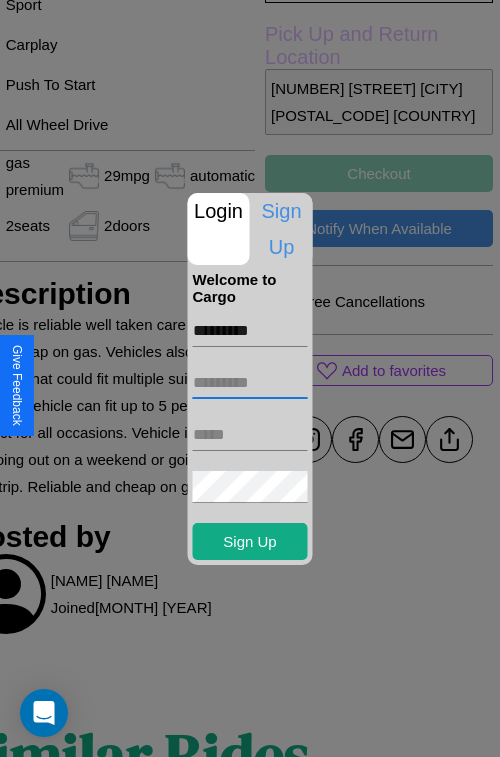 click at bounding box center (250, 383) 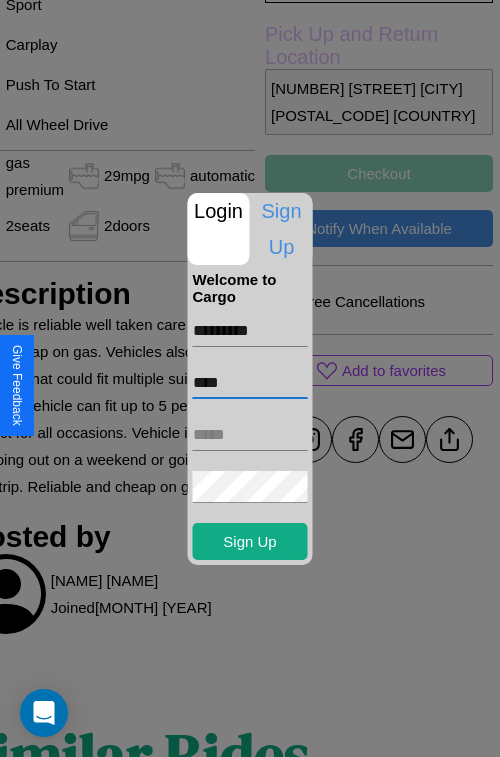 type on "****" 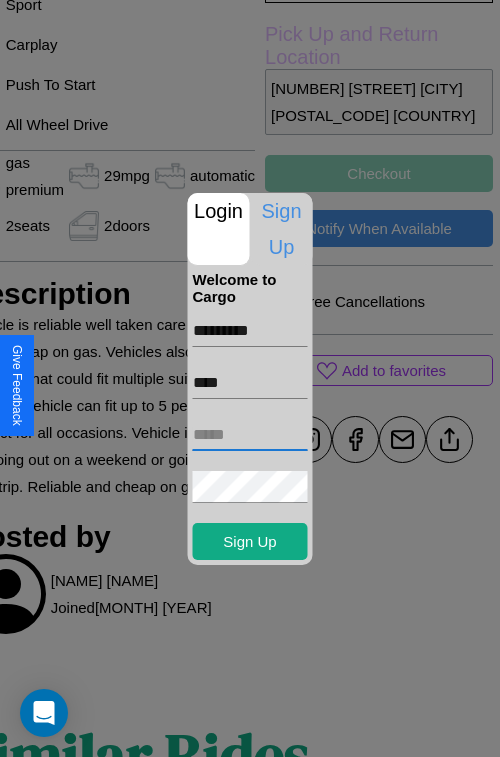 click at bounding box center [250, 435] 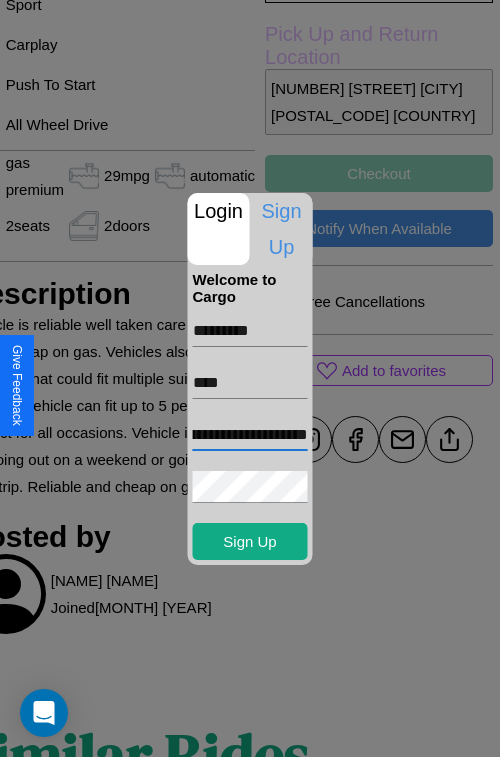 scroll, scrollTop: 0, scrollLeft: 88, axis: horizontal 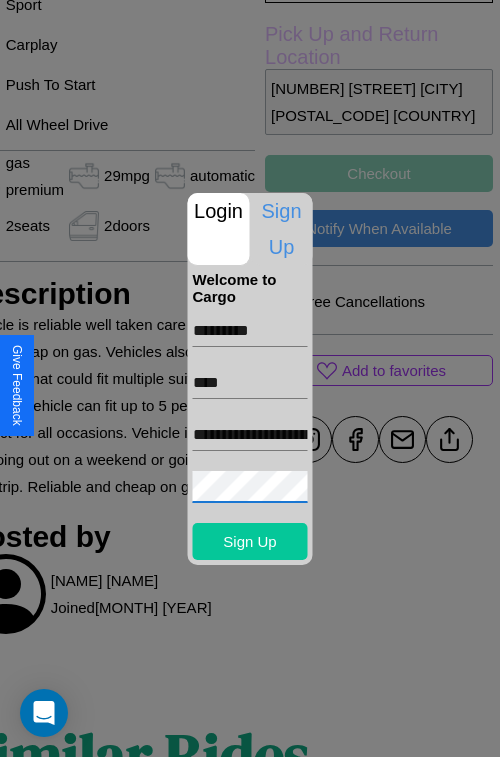 click on "Sign Up" at bounding box center [250, 541] 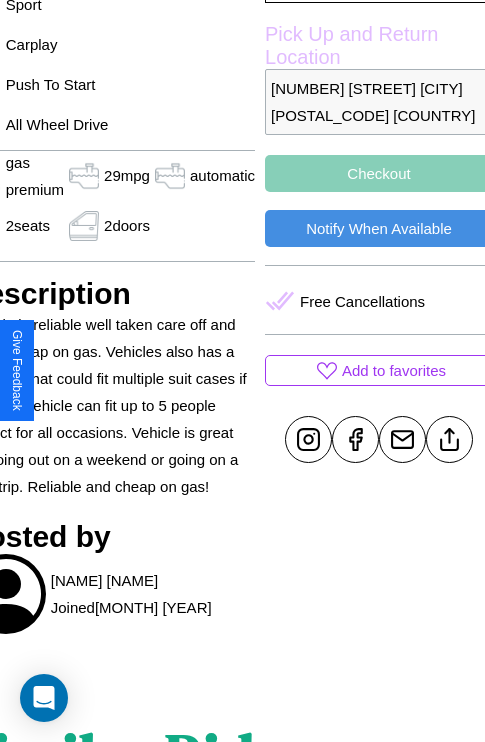 scroll, scrollTop: 499, scrollLeft: 107, axis: both 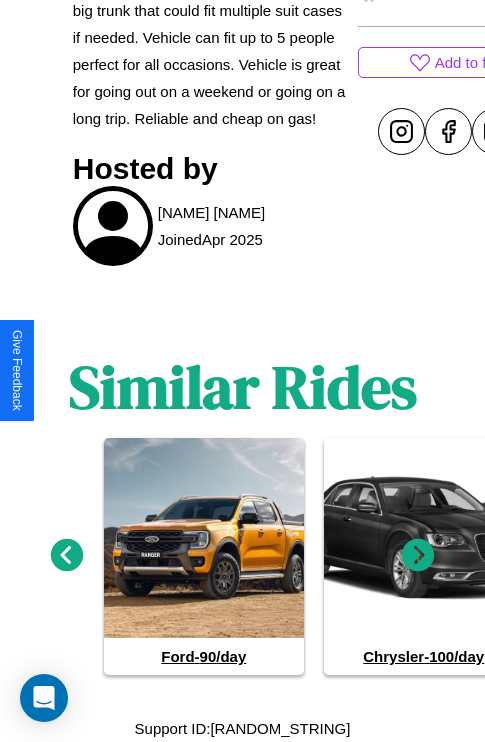click 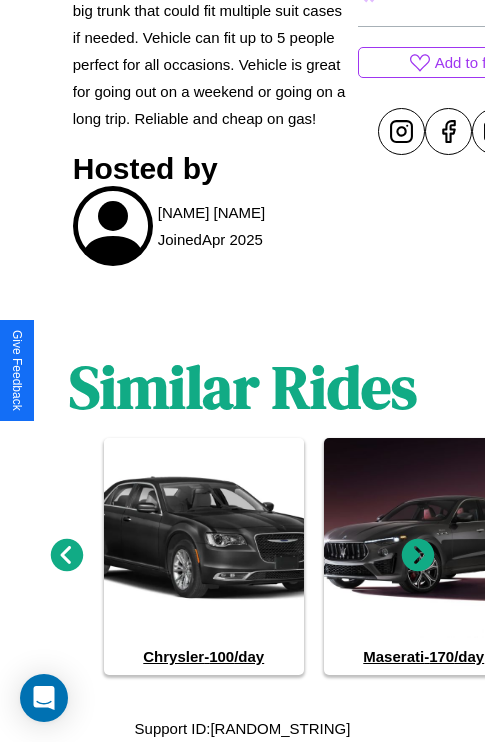 click 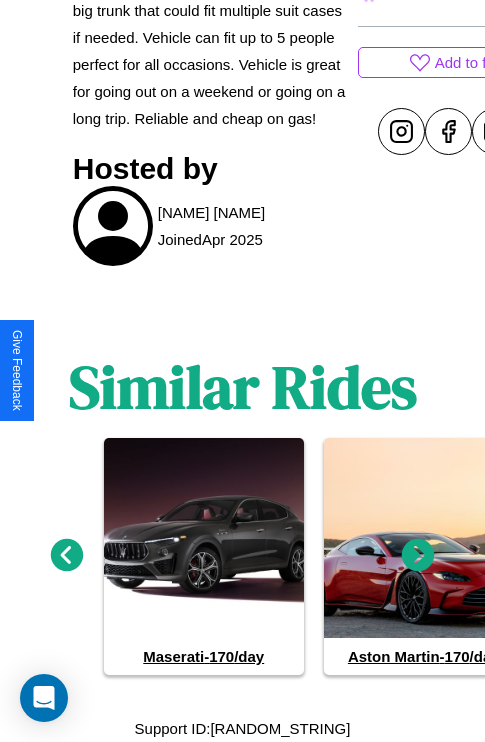 click 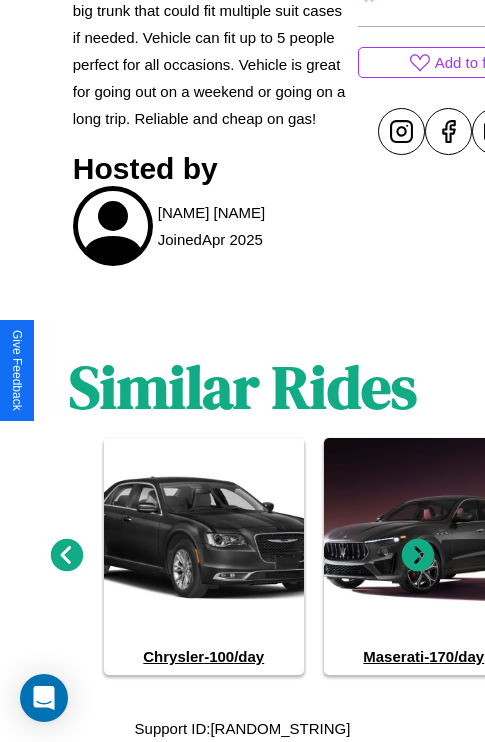 click 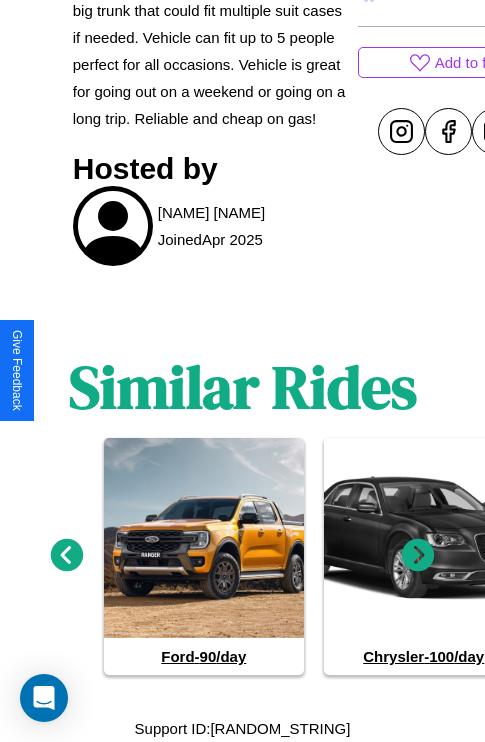 click 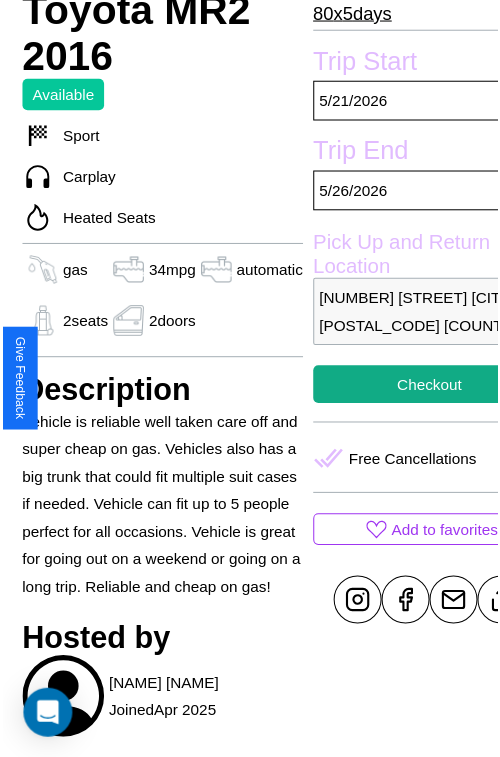 scroll, scrollTop: 130, scrollLeft: 84, axis: both 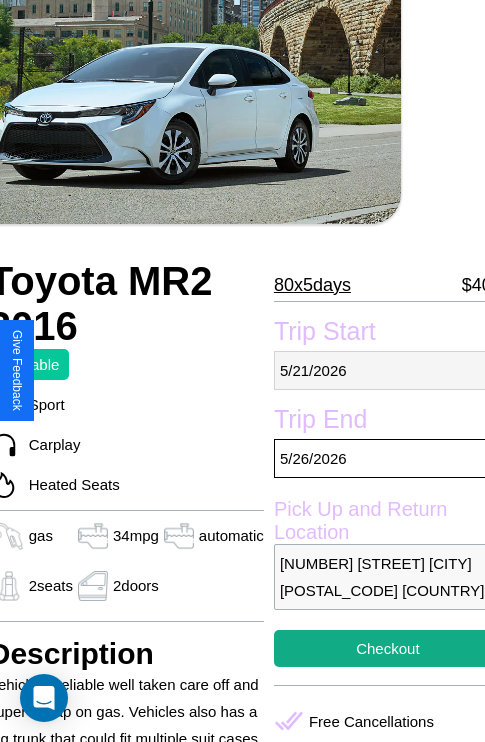 click on "5 / 21 / 2026" at bounding box center [388, 370] 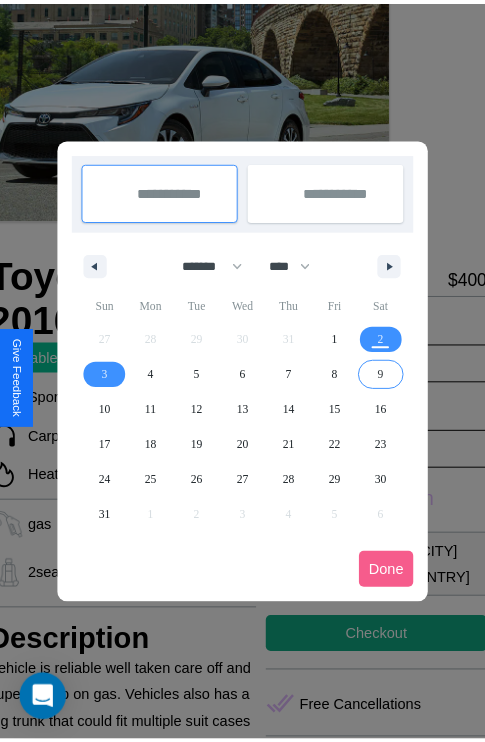 scroll, scrollTop: 0, scrollLeft: 84, axis: horizontal 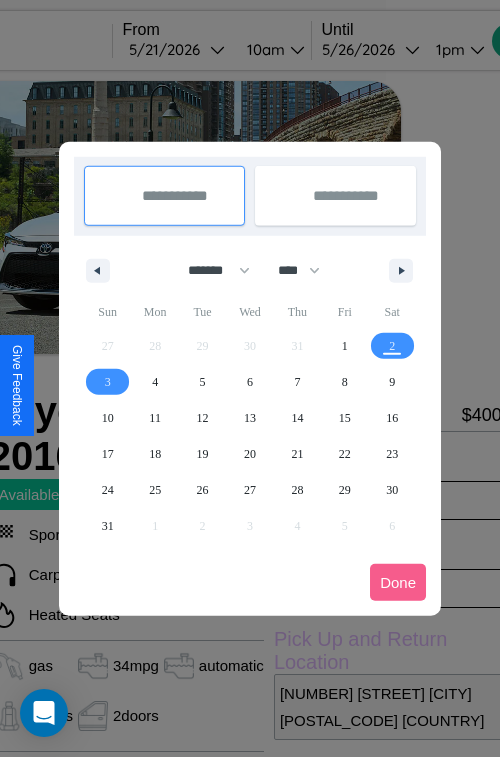 click at bounding box center (250, 378) 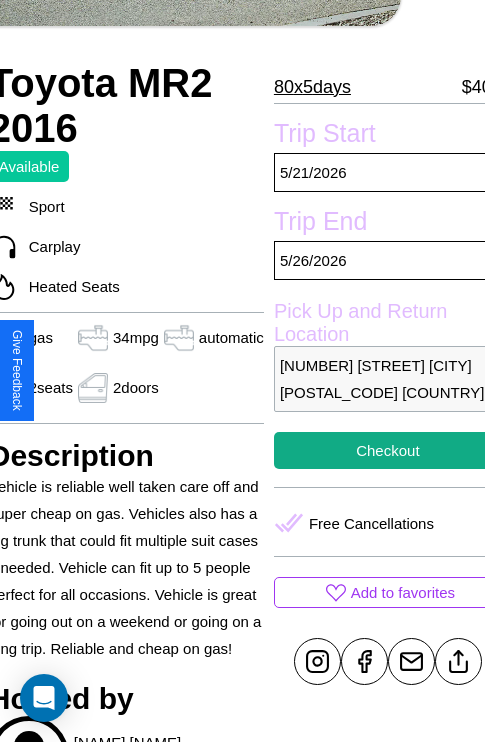 scroll, scrollTop: 408, scrollLeft: 84, axis: both 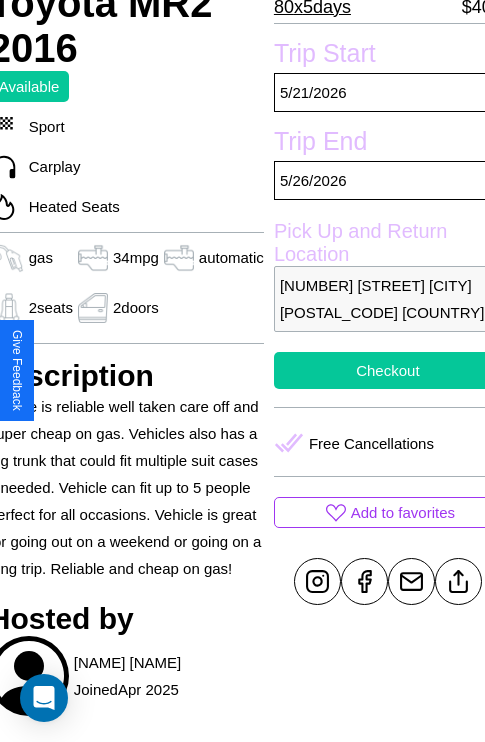 click on "Checkout" at bounding box center [388, 370] 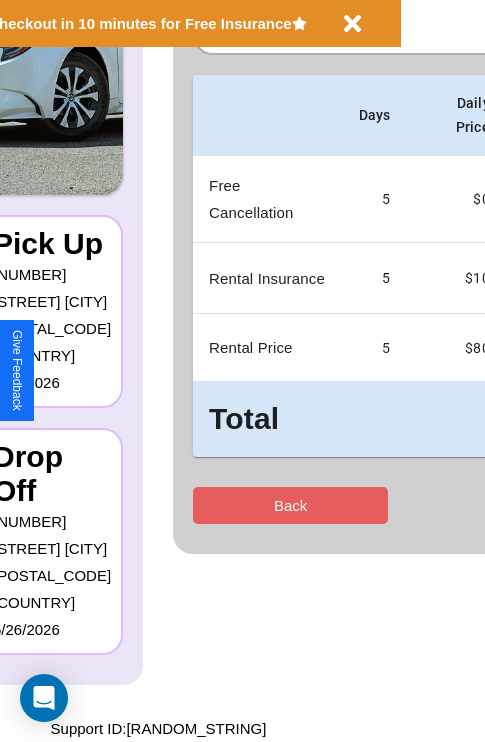 scroll, scrollTop: 0, scrollLeft: 0, axis: both 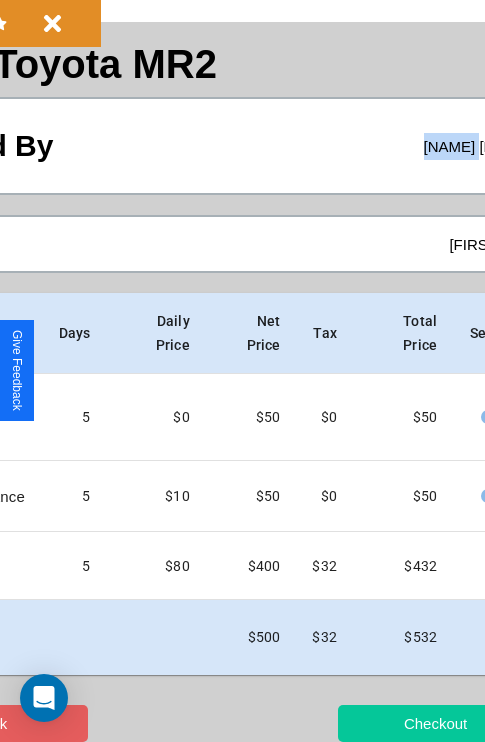 click on "Checkout" at bounding box center [435, 723] 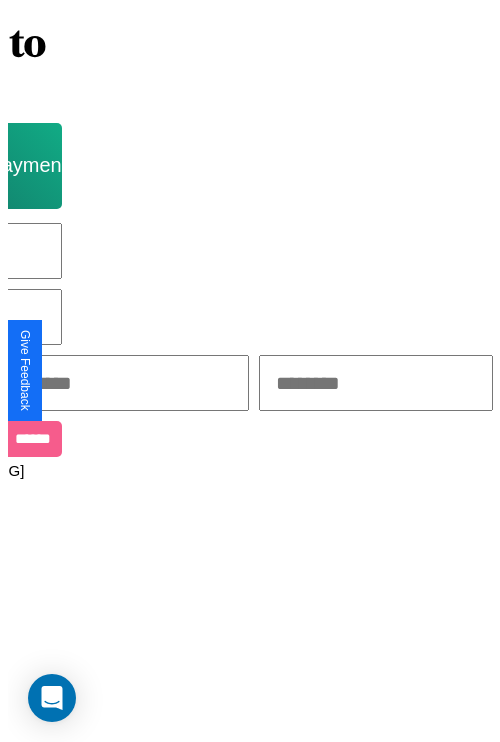 scroll, scrollTop: 0, scrollLeft: 0, axis: both 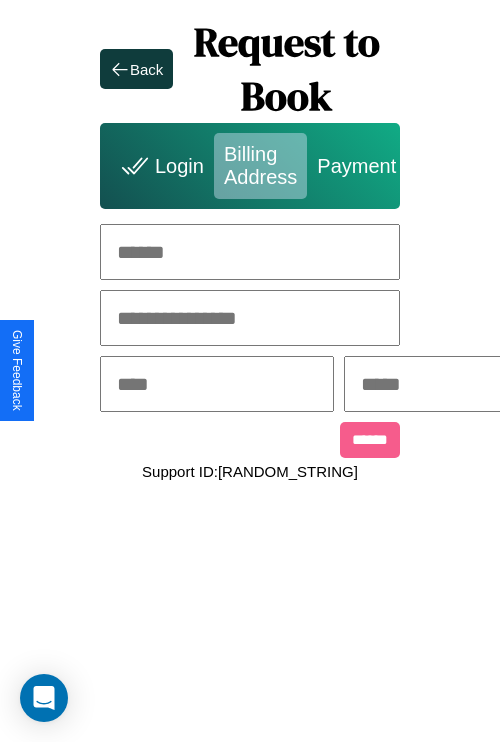 click at bounding box center (250, 252) 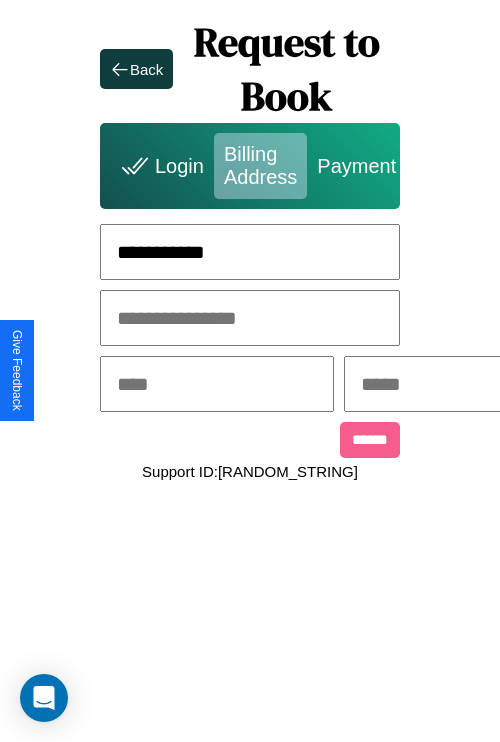 type on "**********" 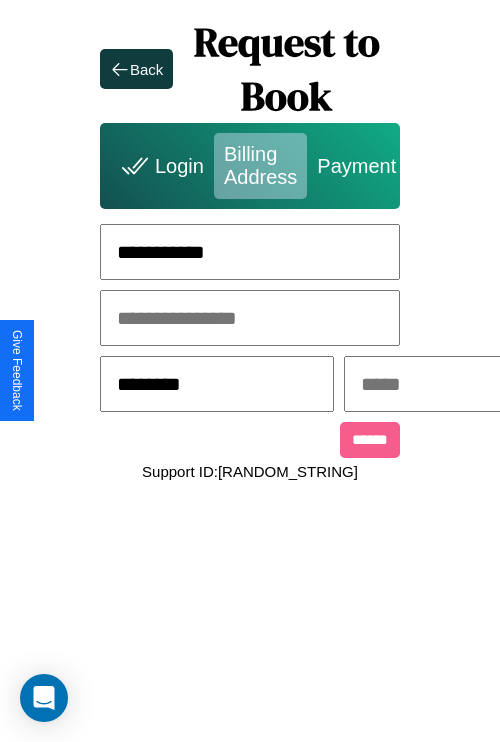 type on "********" 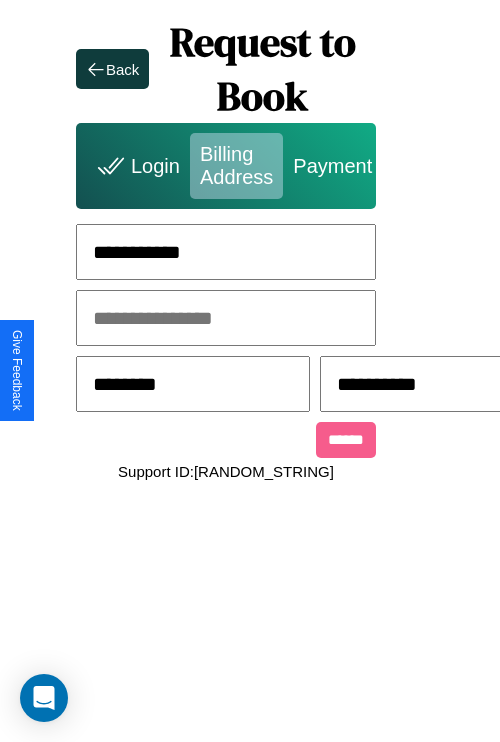 scroll, scrollTop: 0, scrollLeft: 517, axis: horizontal 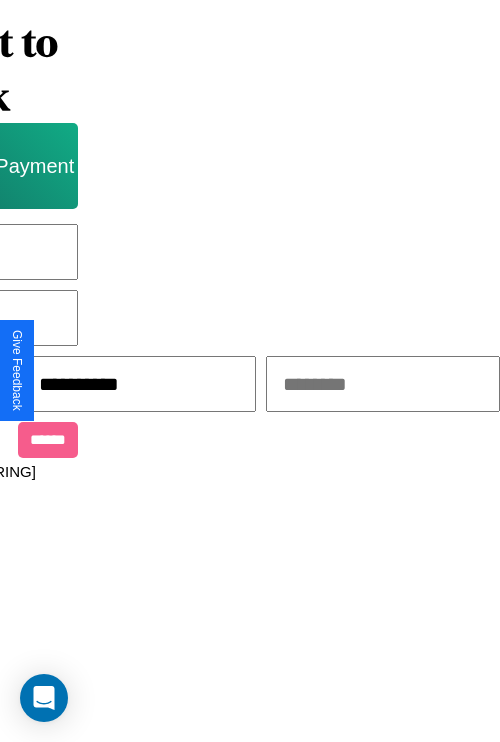 type on "**********" 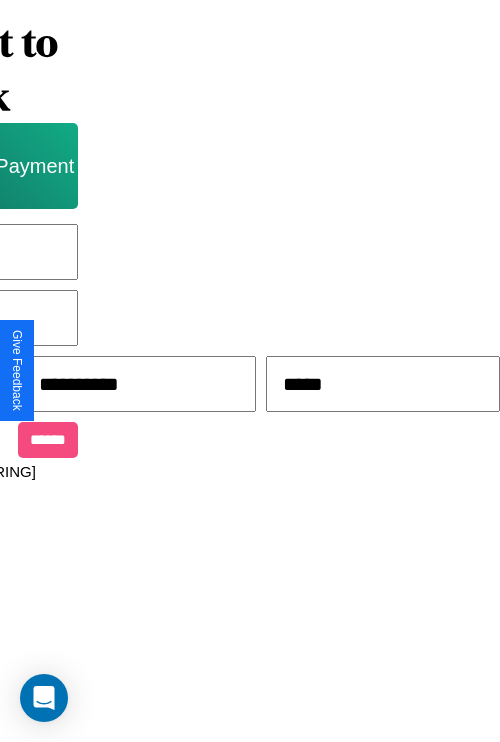 type on "*****" 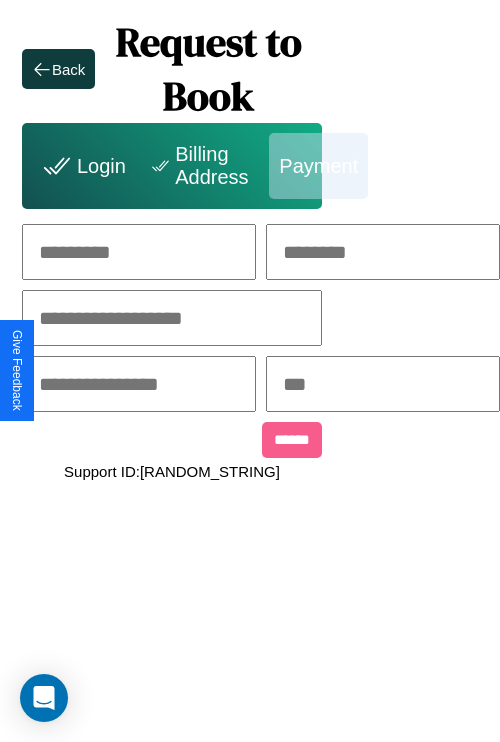 scroll, scrollTop: 0, scrollLeft: 208, axis: horizontal 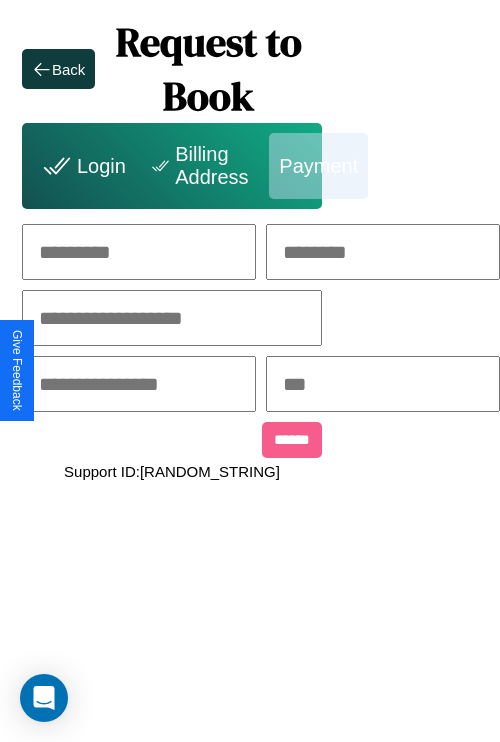 click at bounding box center [139, 252] 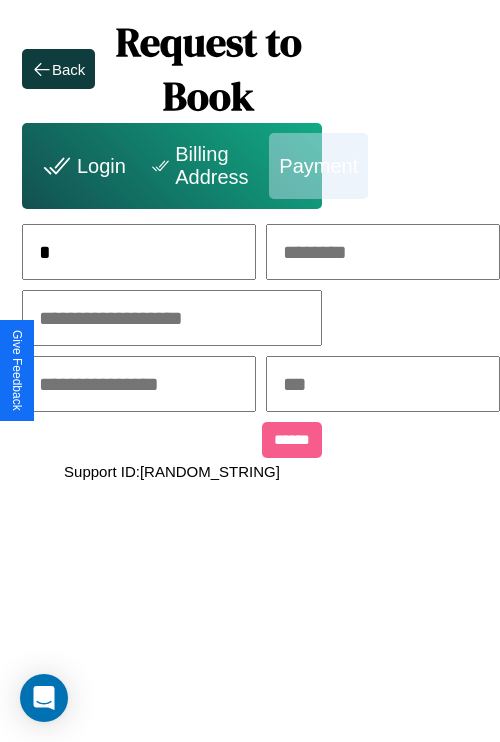 scroll, scrollTop: 0, scrollLeft: 122, axis: horizontal 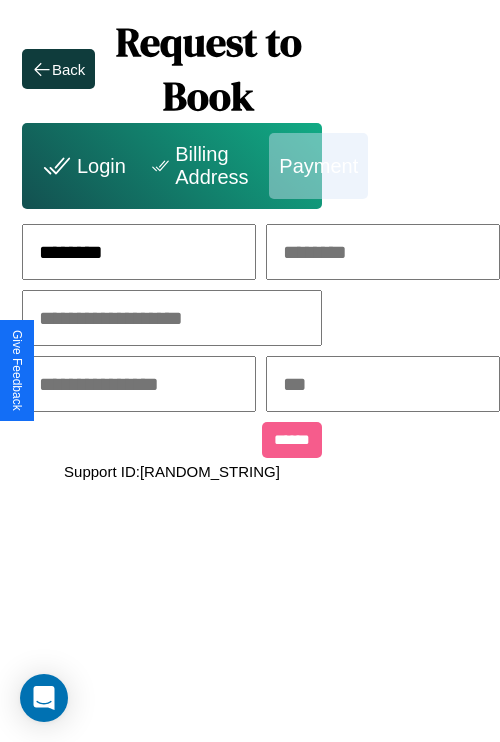 type on "********" 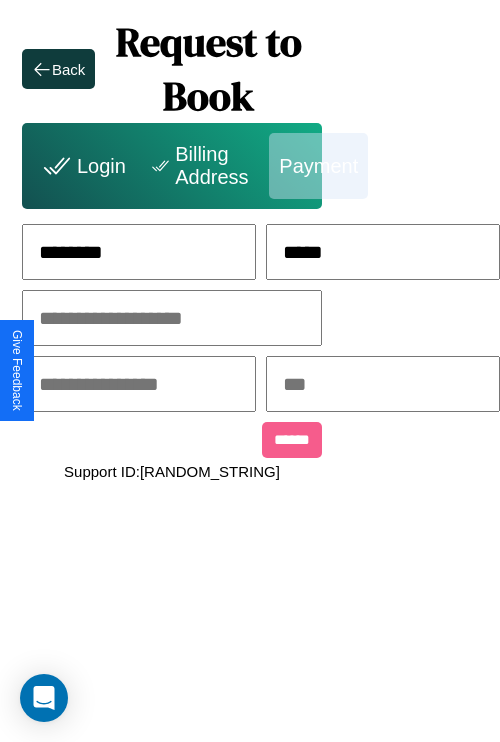 type on "*****" 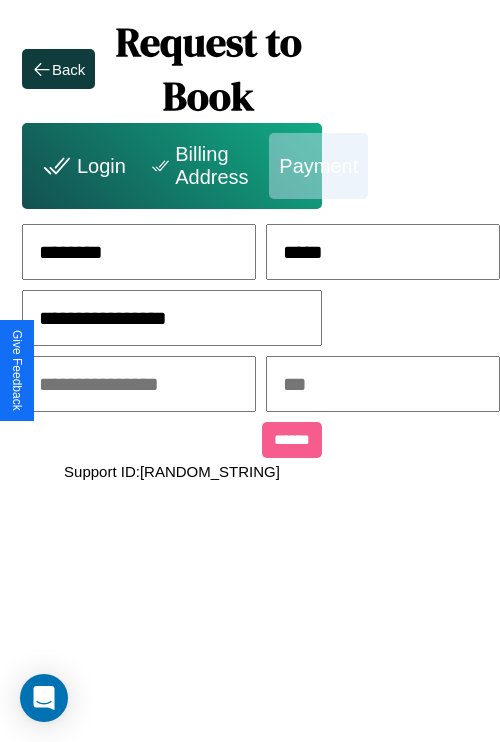 type on "**********" 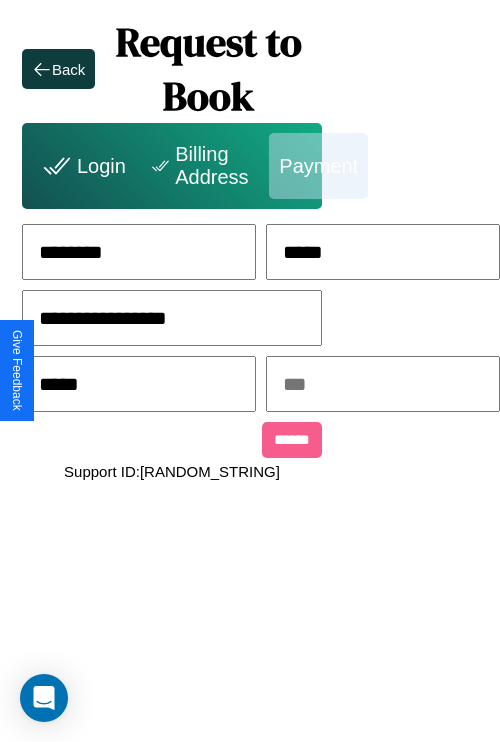 type on "*****" 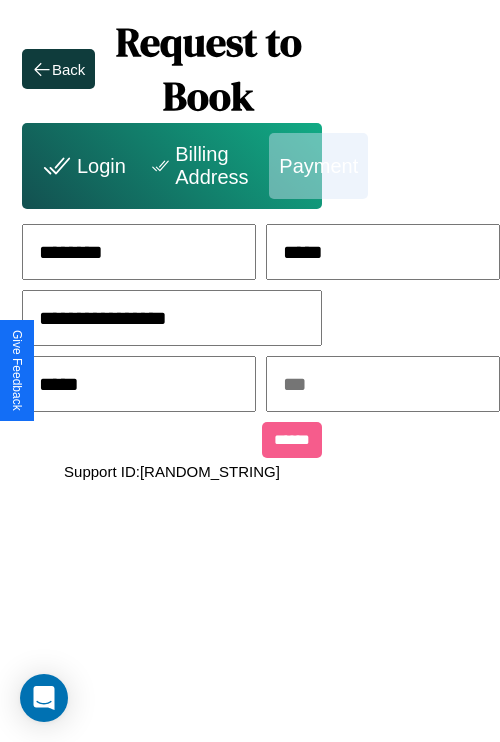 click at bounding box center [383, 384] 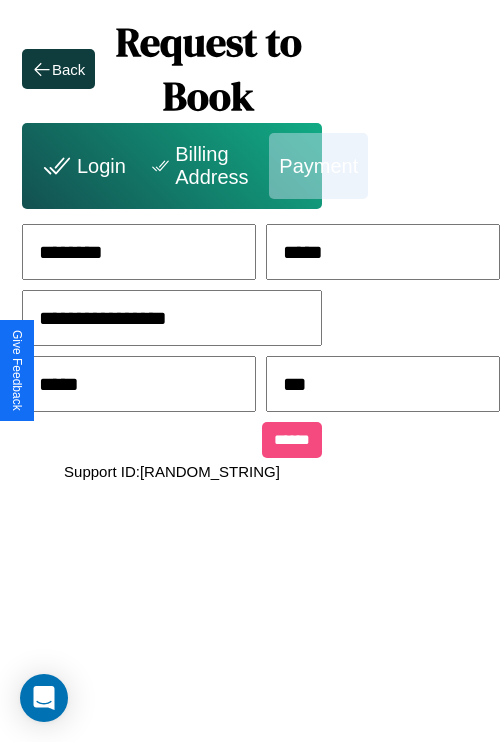 type on "***" 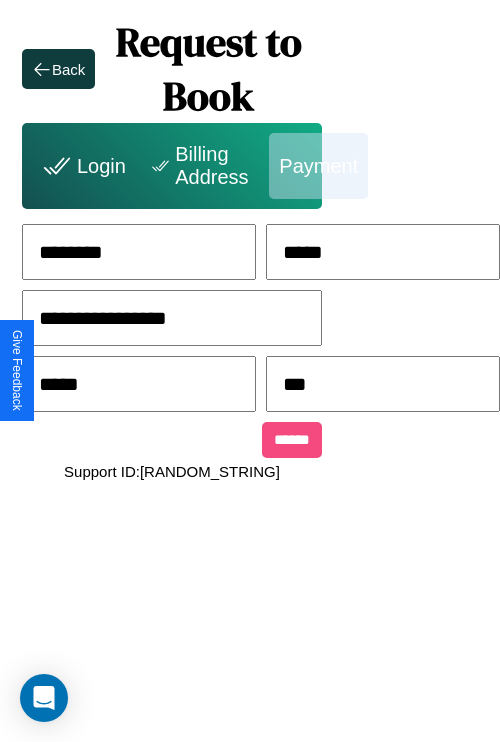 click on "******" at bounding box center (292, 440) 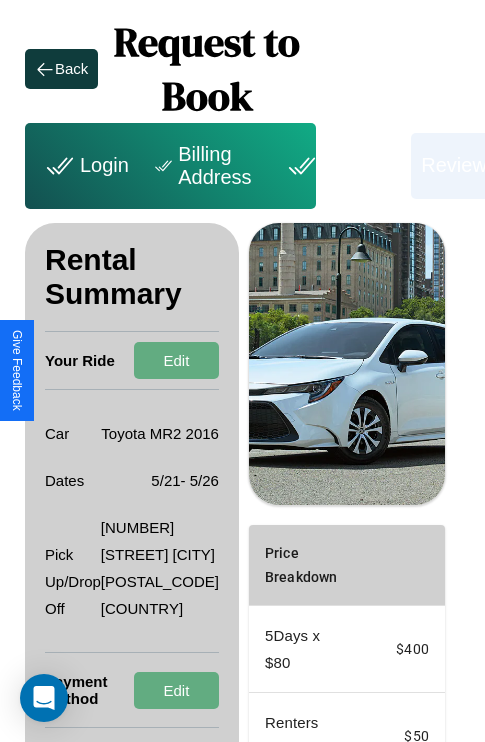 scroll, scrollTop: 328, scrollLeft: 72, axis: both 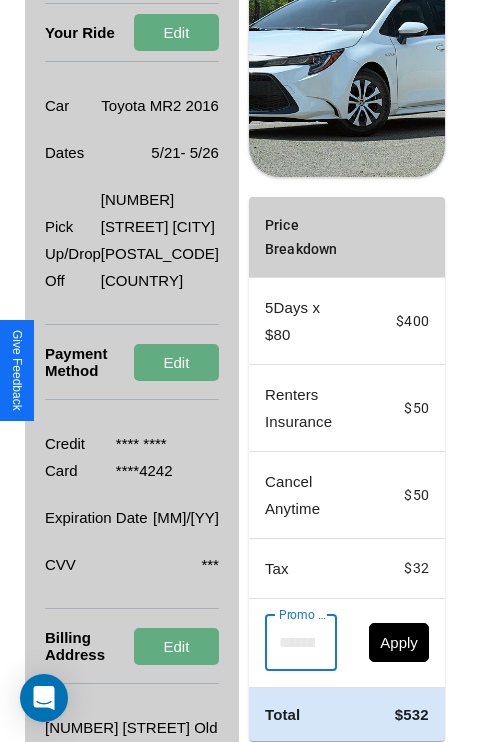click on "Promo Code" at bounding box center (290, 643) 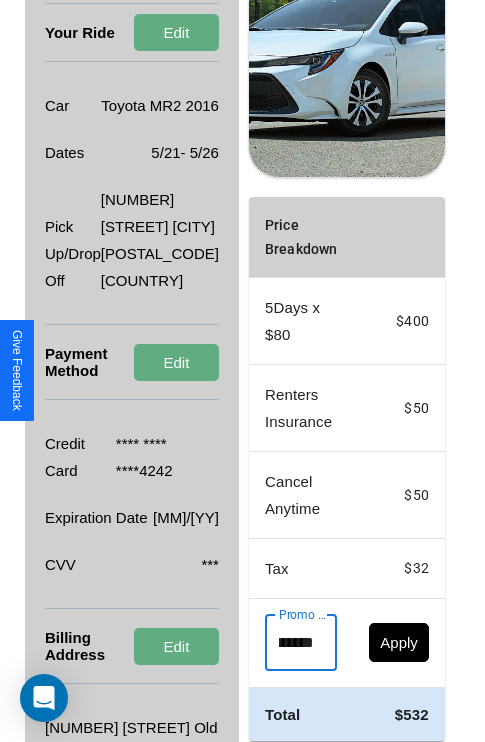 scroll, scrollTop: 0, scrollLeft: 96, axis: horizontal 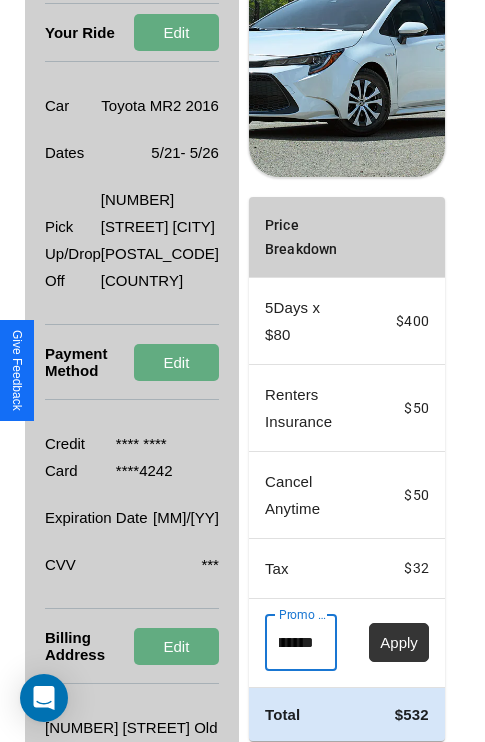 type on "**********" 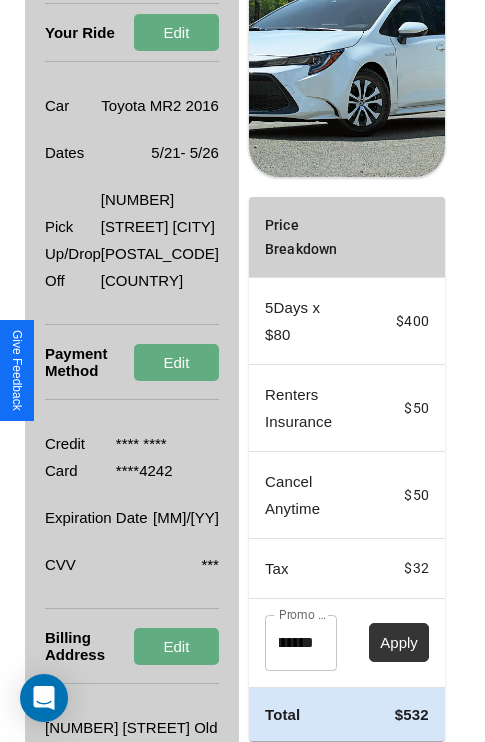 scroll, scrollTop: 0, scrollLeft: 0, axis: both 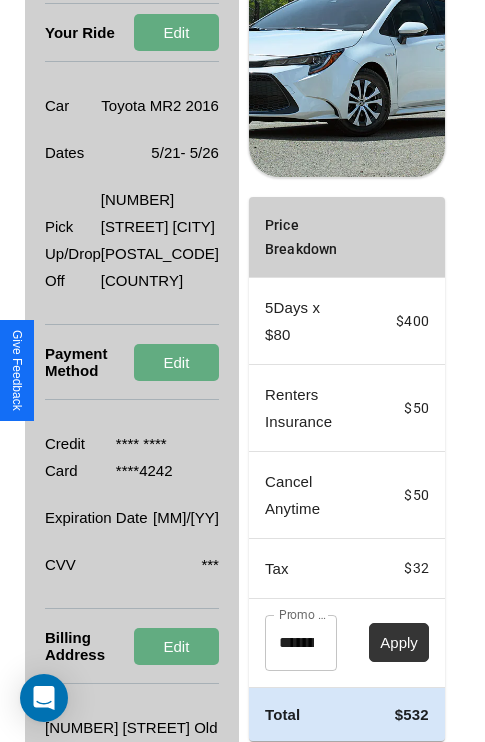 click on "Apply" at bounding box center (399, 642) 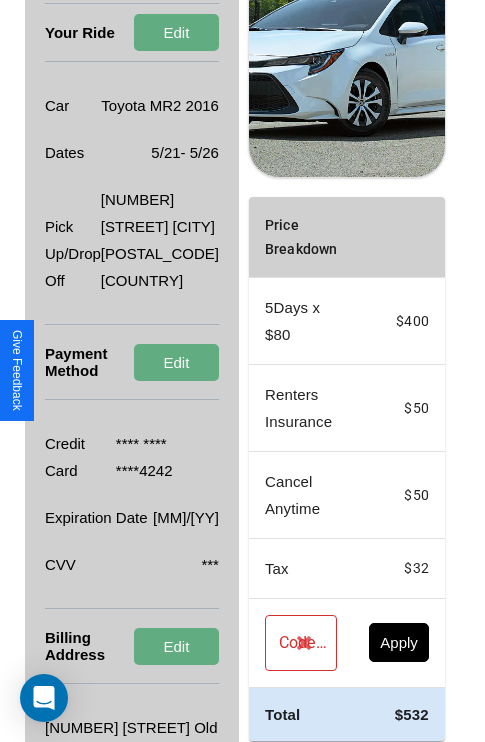 scroll, scrollTop: 0, scrollLeft: 72, axis: horizontal 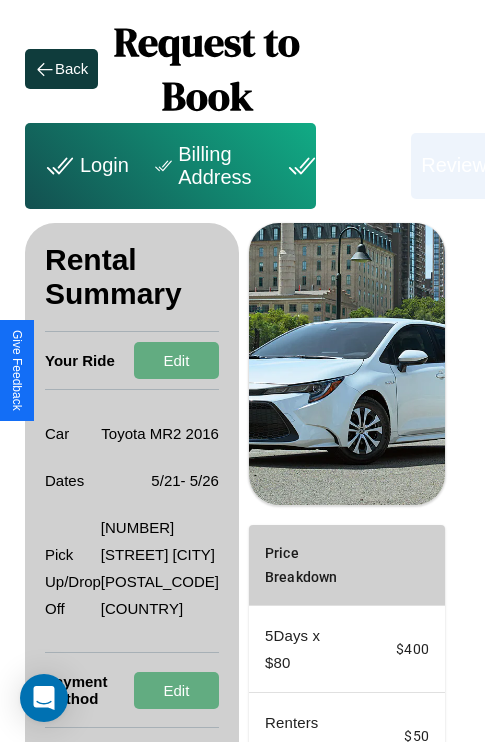 click on "Payment" at bounding box center (341, 166) 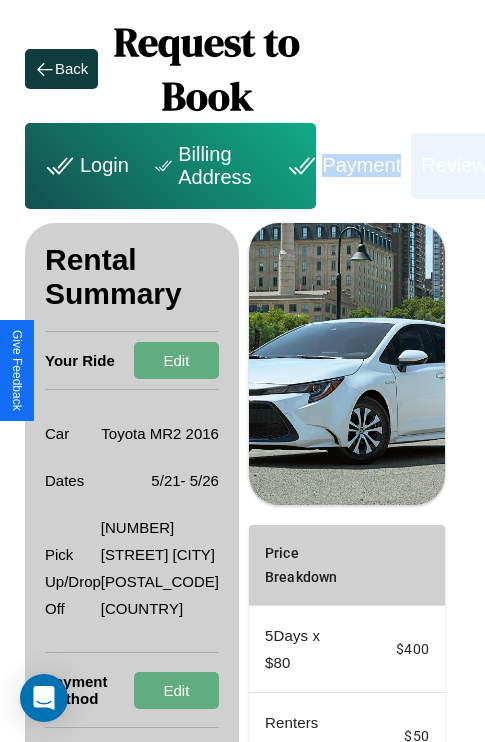click on "Payment" at bounding box center (341, 166) 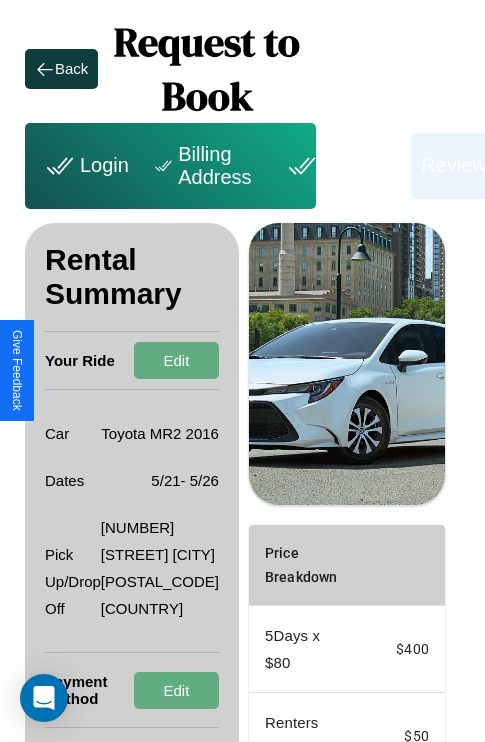 click on "Payment" at bounding box center (341, 166) 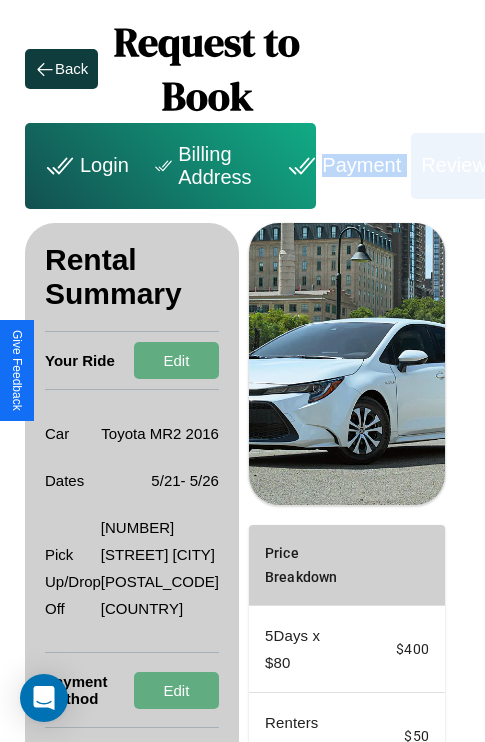 click on "Payment" at bounding box center (341, 166) 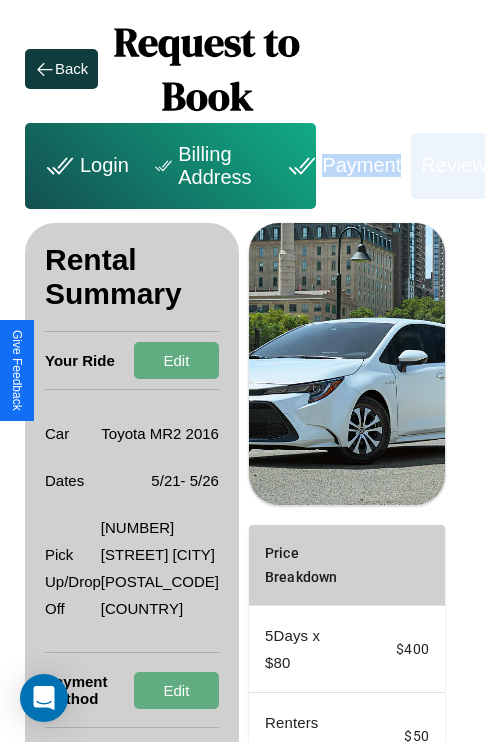 click on "Payment" at bounding box center (341, 166) 